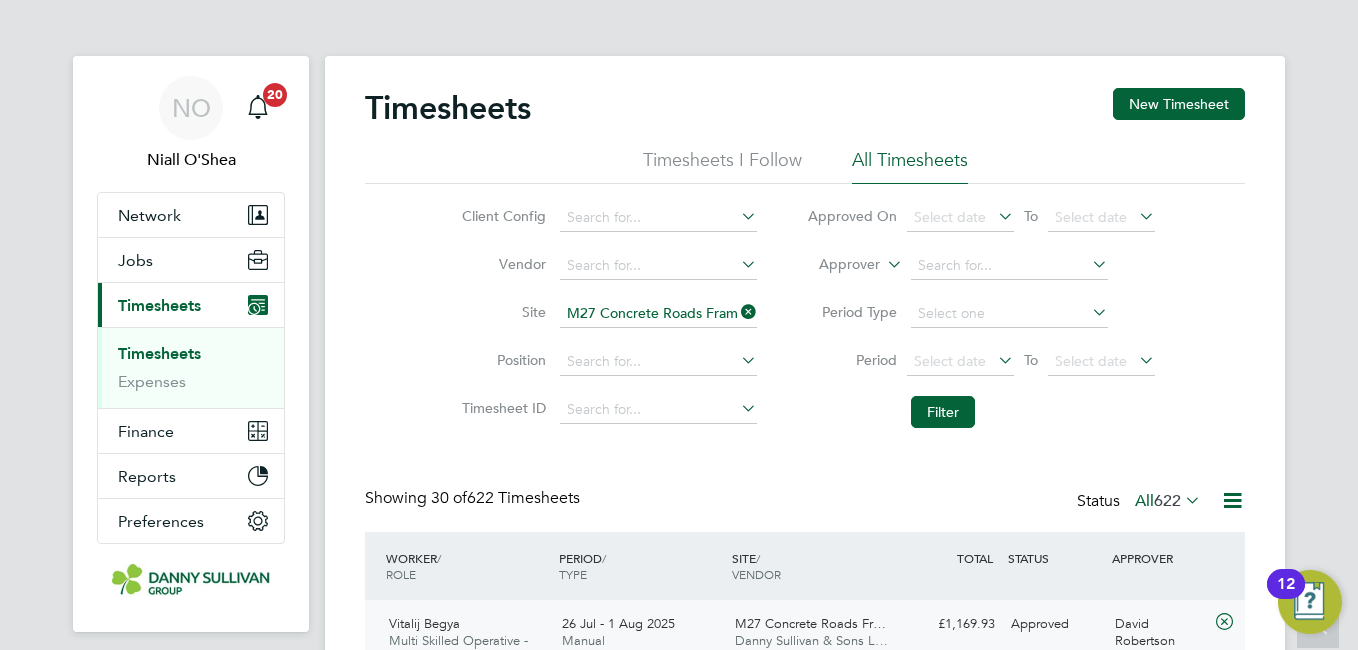 scroll, scrollTop: 600, scrollLeft: 0, axis: vertical 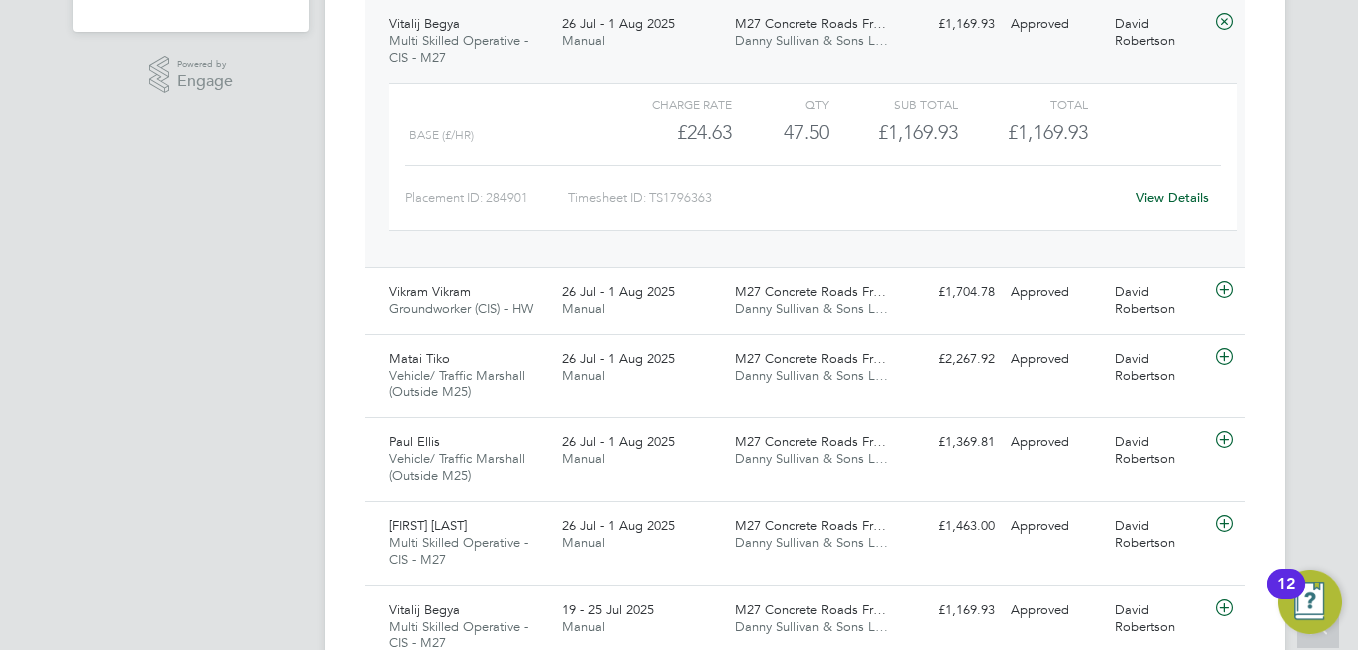 click on "Multi Skilled Operative - CIS - M27" 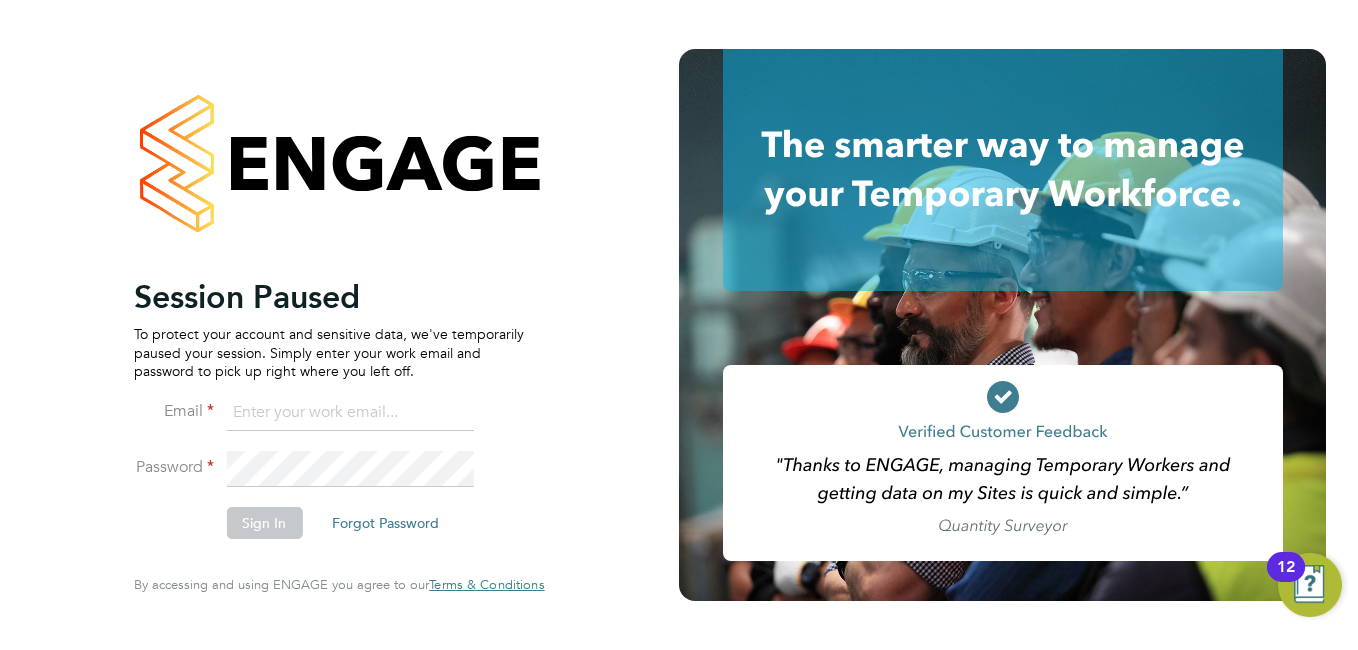 scroll, scrollTop: 0, scrollLeft: 0, axis: both 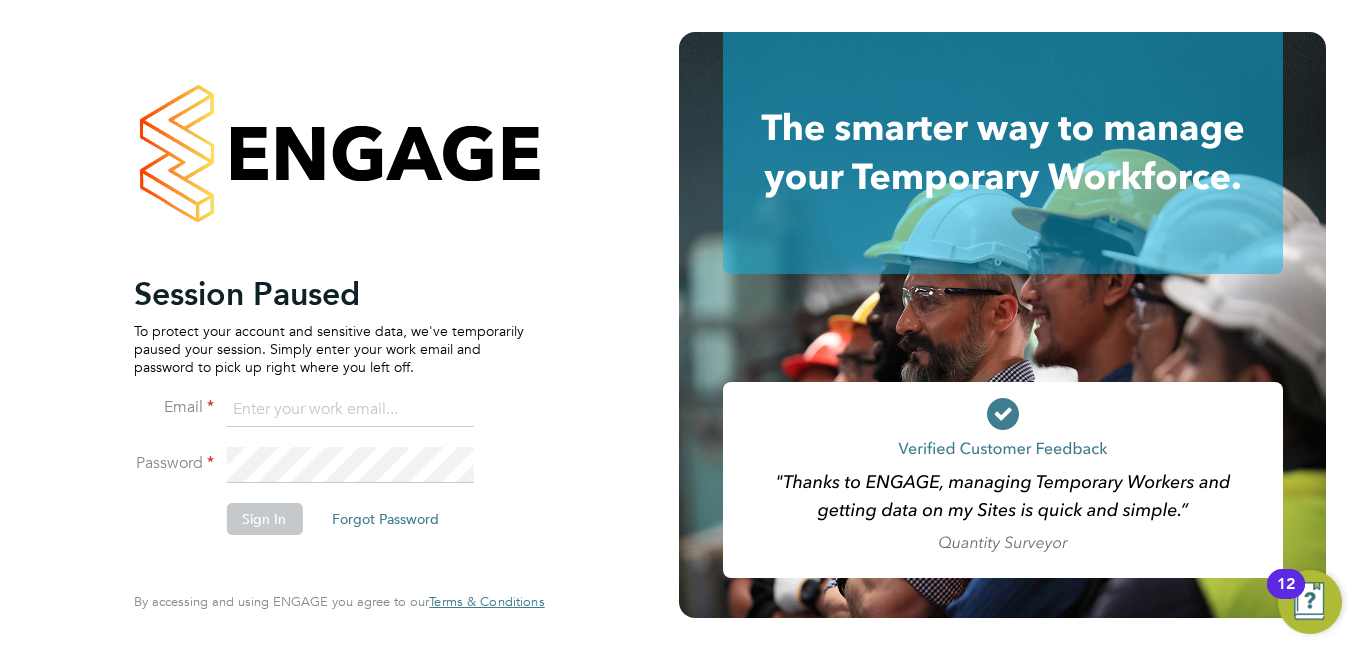 click 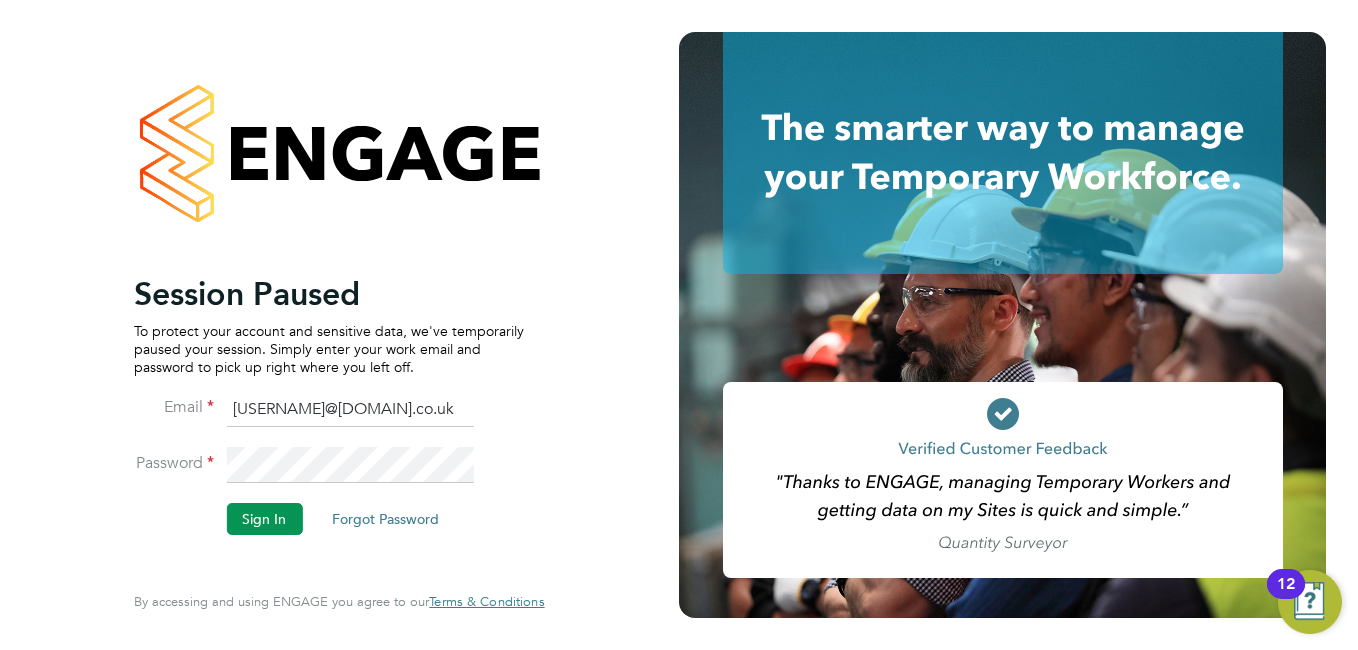 click on "Sign In" 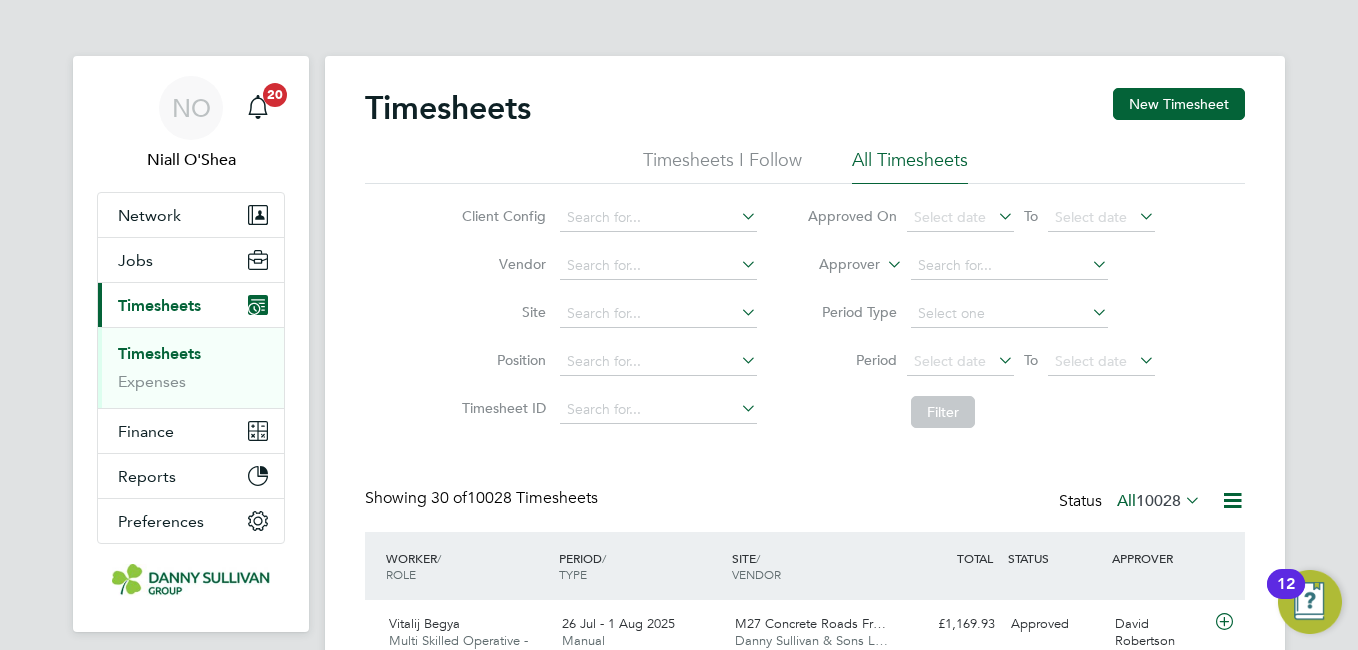 scroll, scrollTop: 0, scrollLeft: 0, axis: both 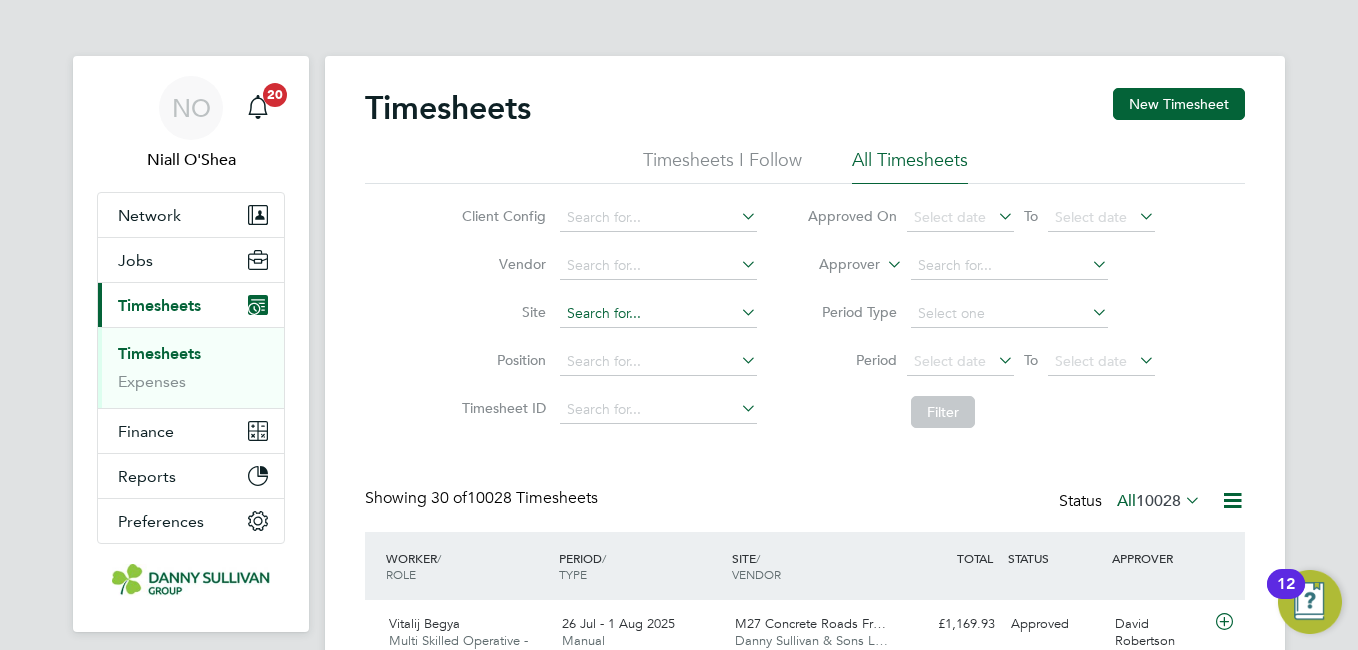 click 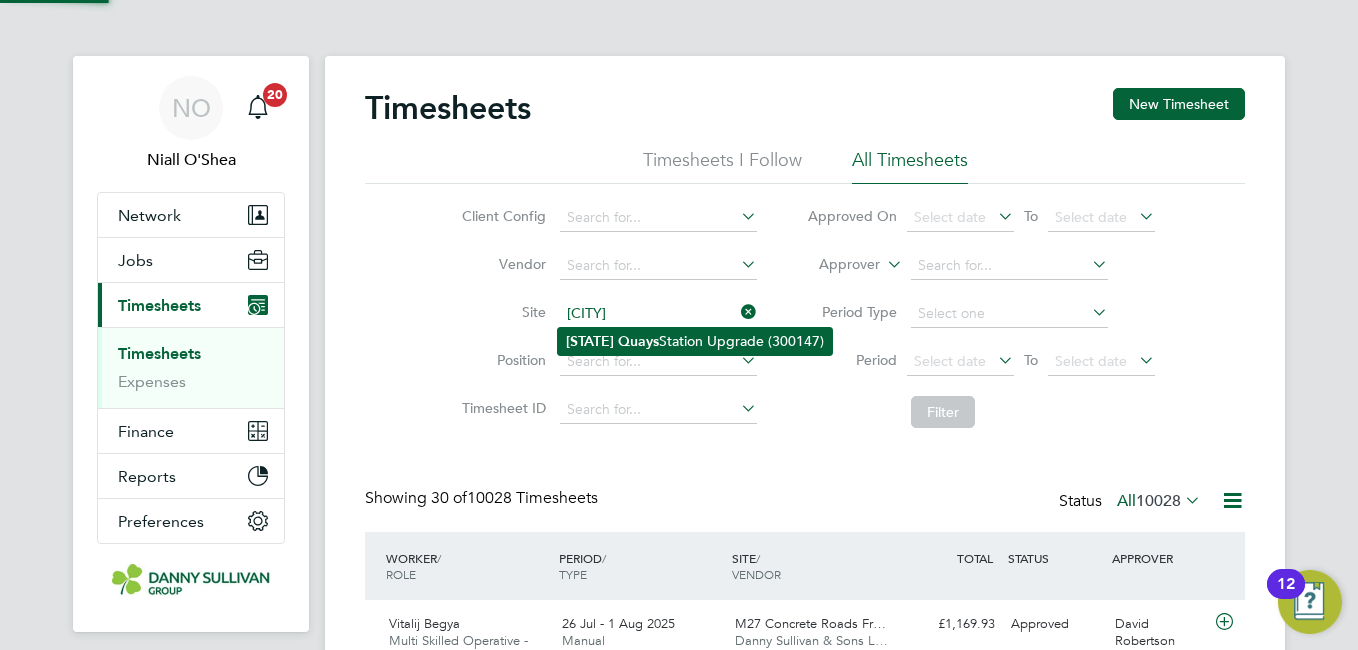 click on "Quays" 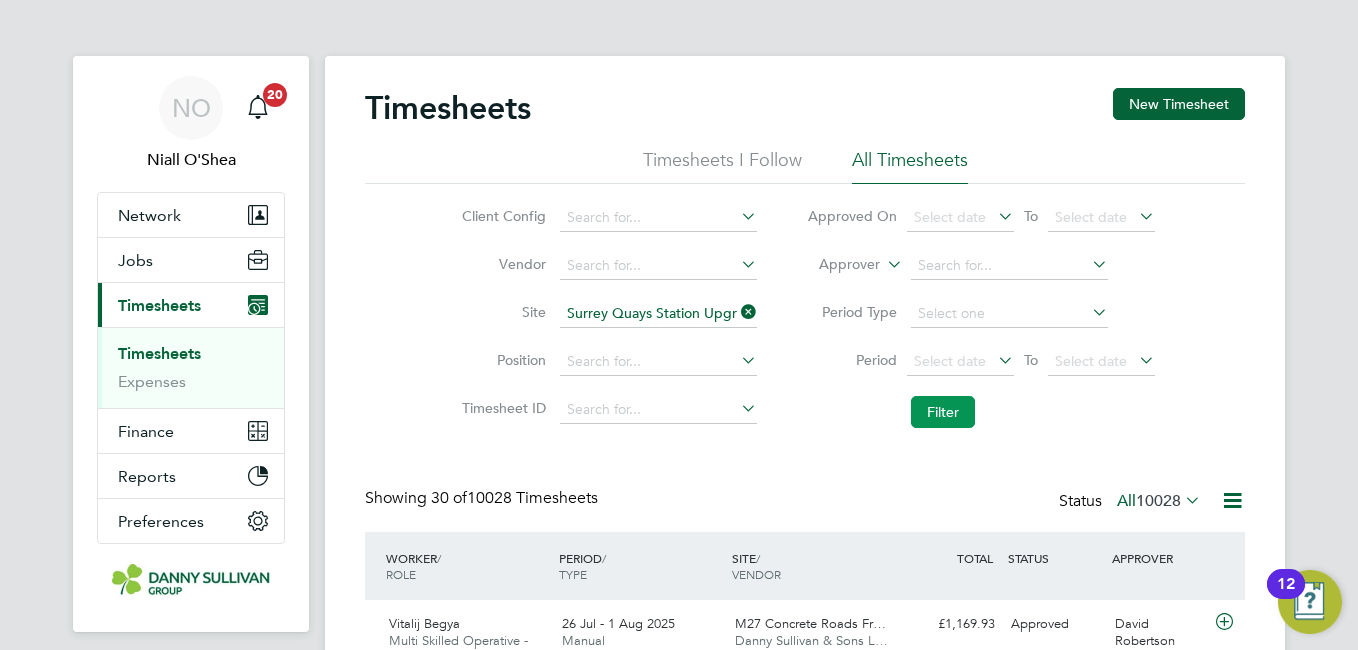 click on "Filter" 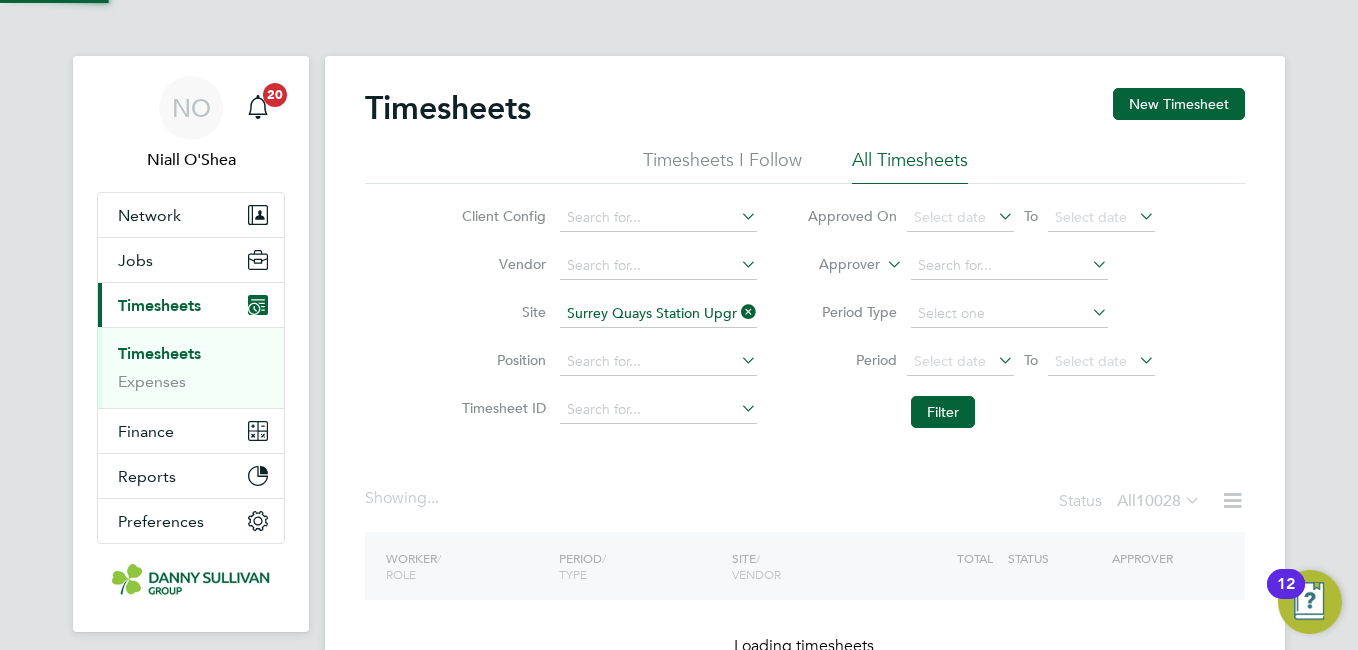 click on "Position" 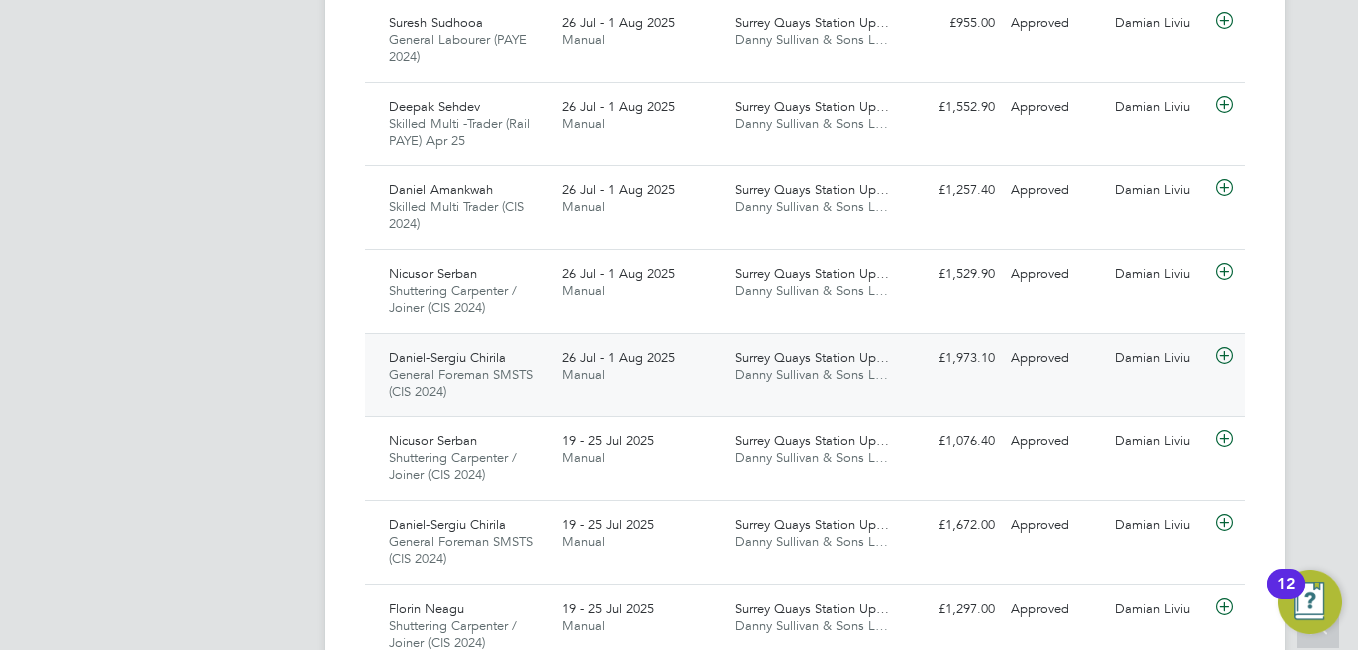 click on "Daniel-Sergiu Chirila" 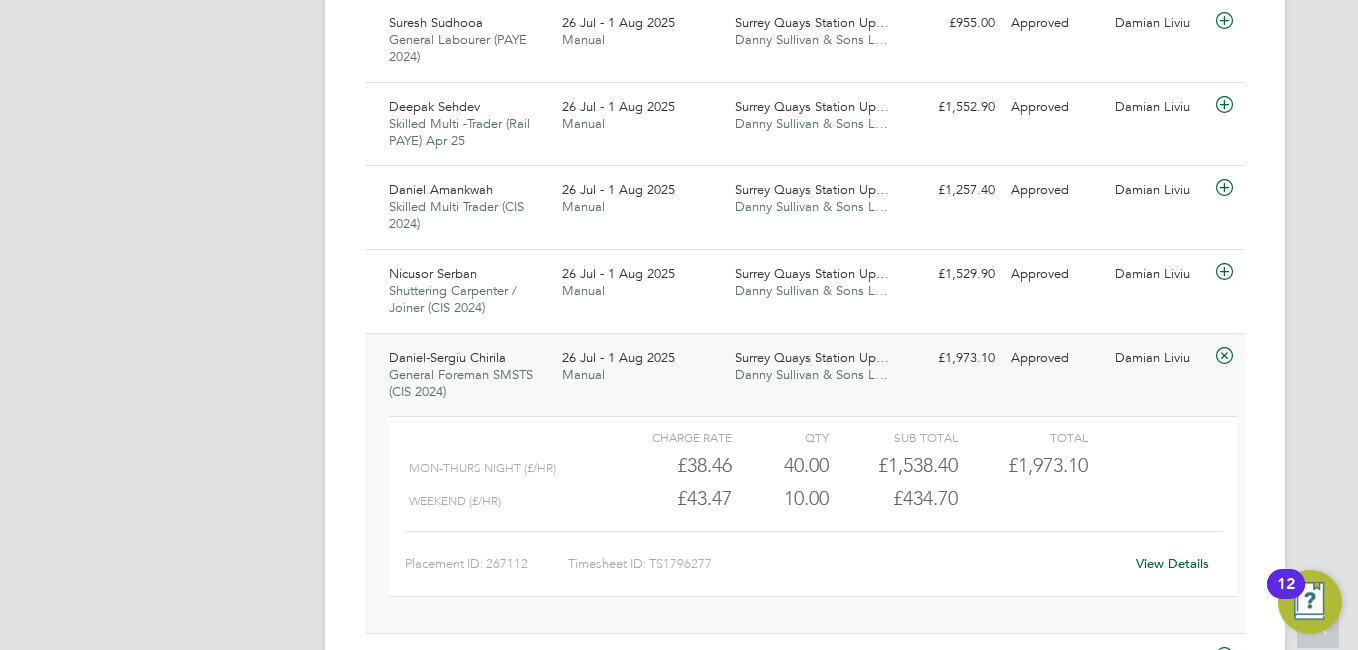 click on "View Details" 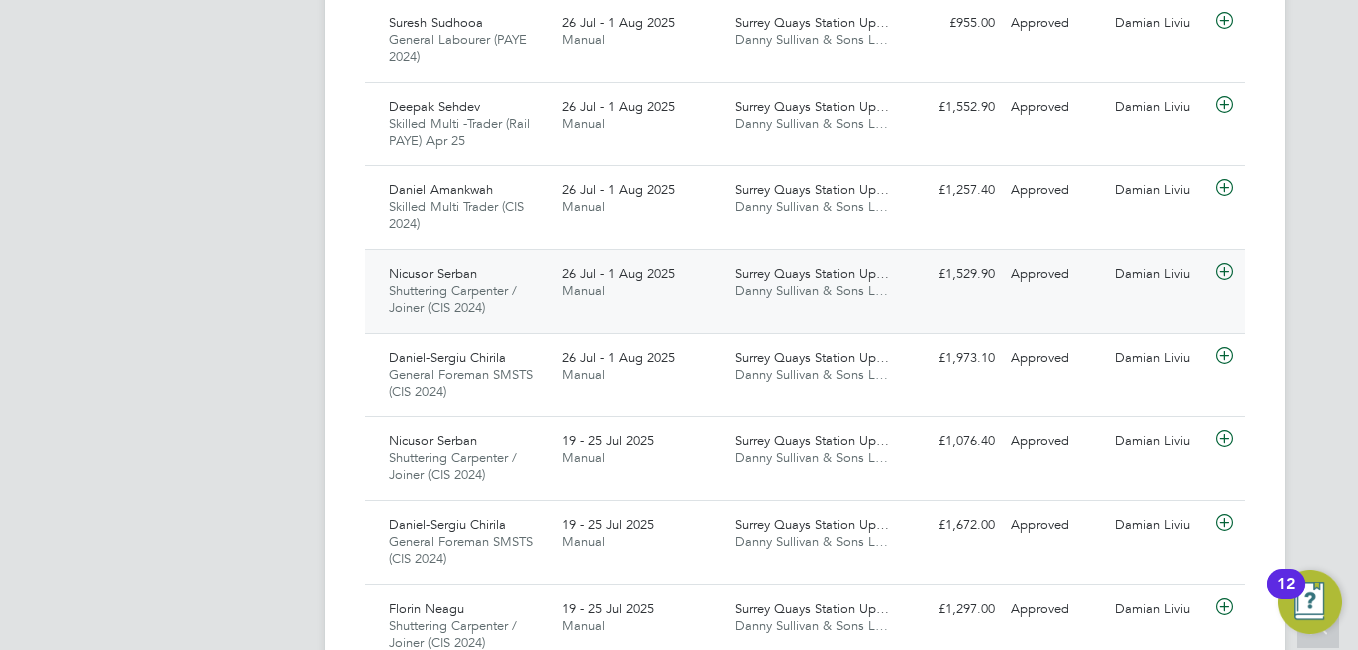 click on "Nicusor Serban Shuttering Carpenter / Joiner (CIS 2024)   26 Jul - 1 Aug 2025" 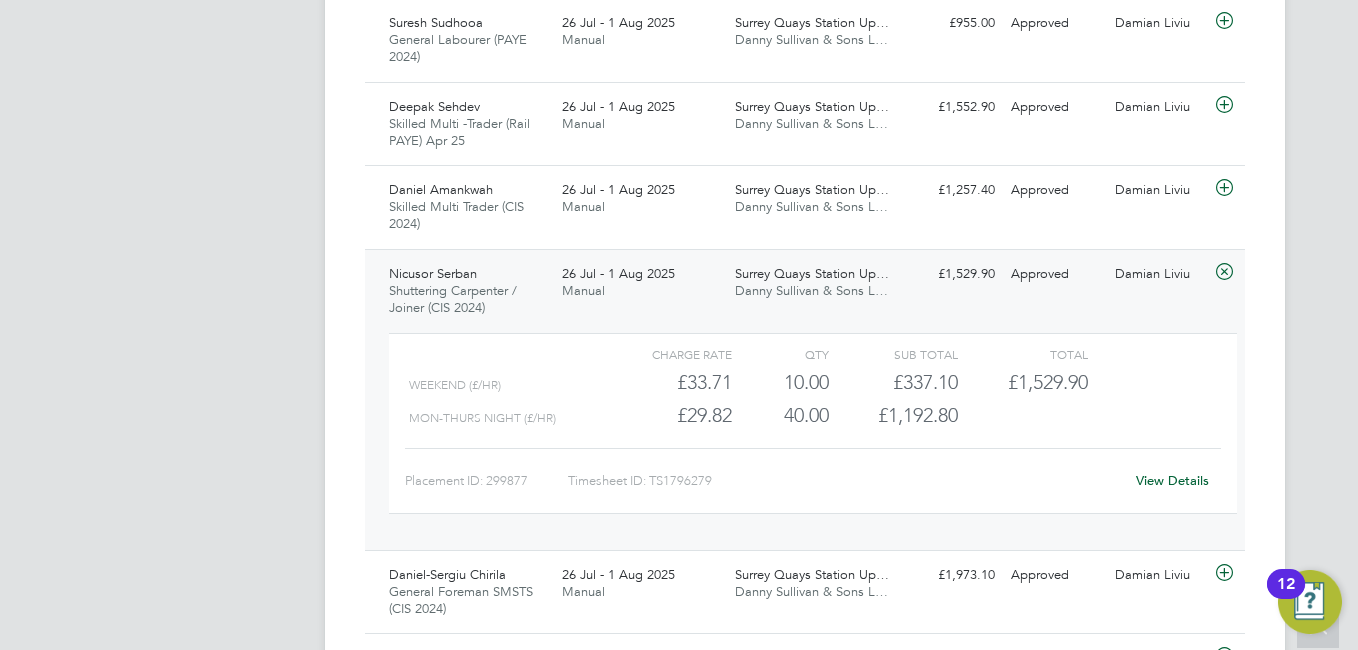 click on "View Details" 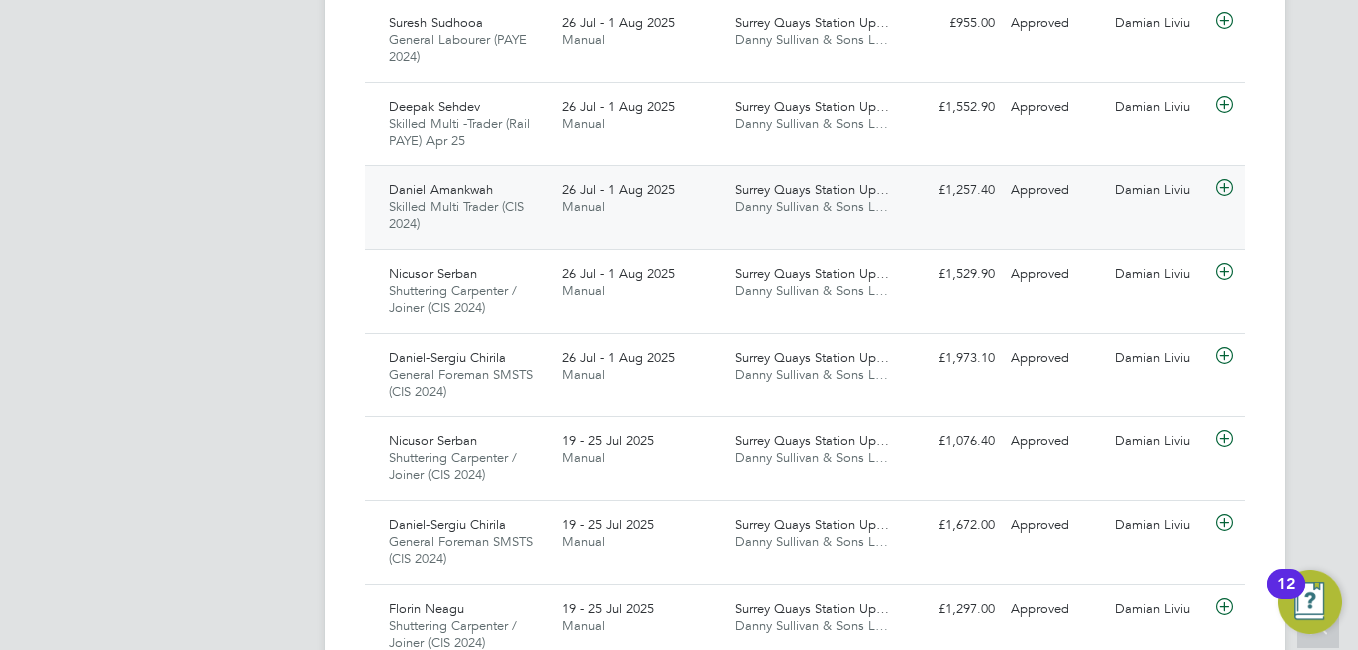 click on "Skilled Multi Trader (CIS 2024)" 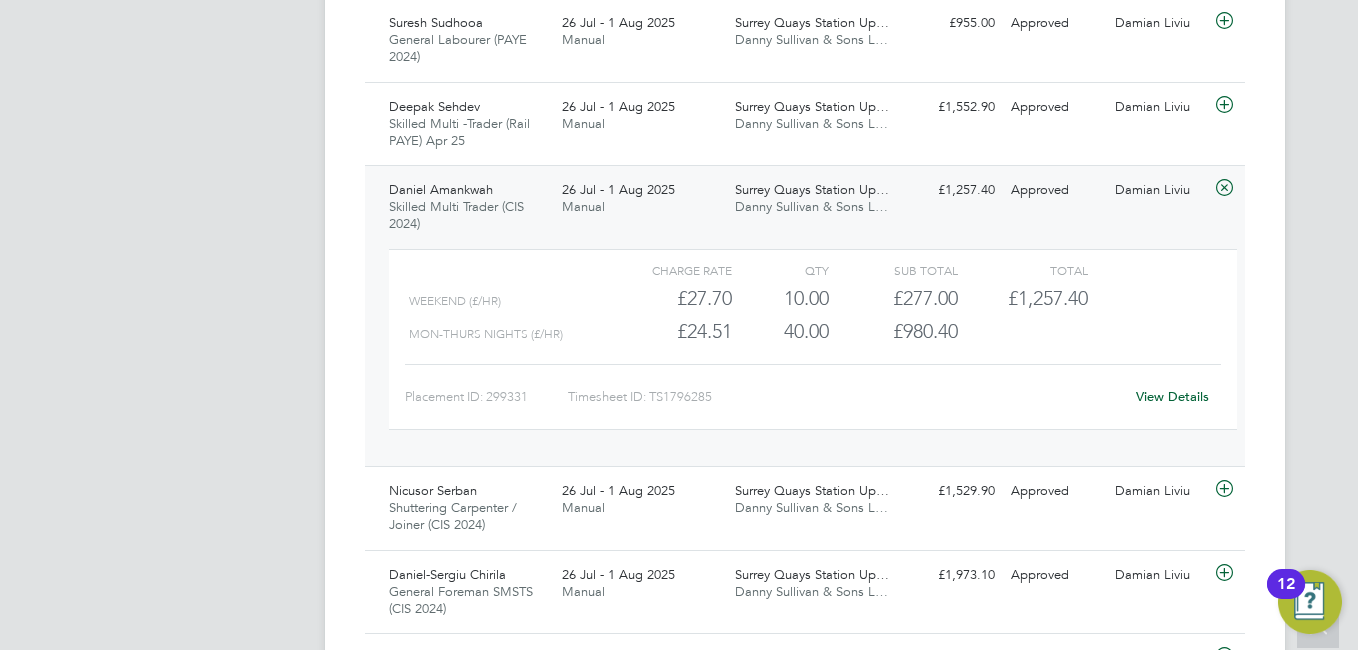 click on "View Details" 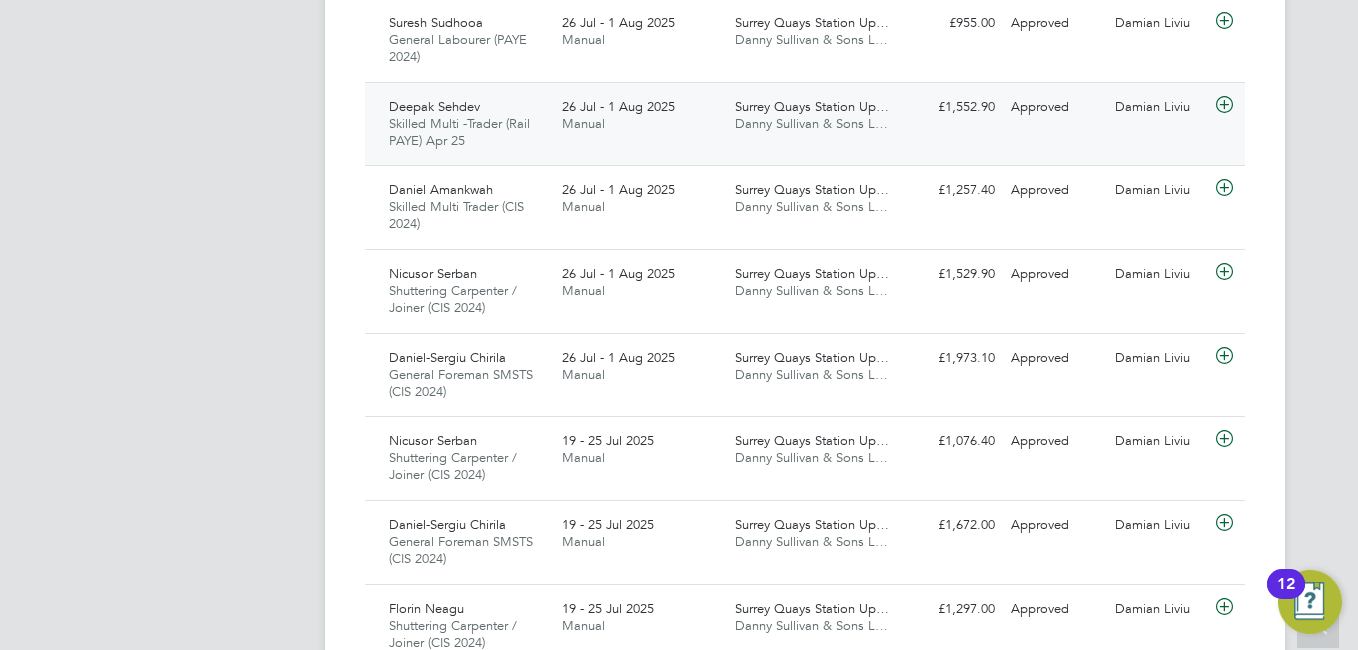 click on "Skilled Multi -Trader (Rail PAYE) Apr 25" 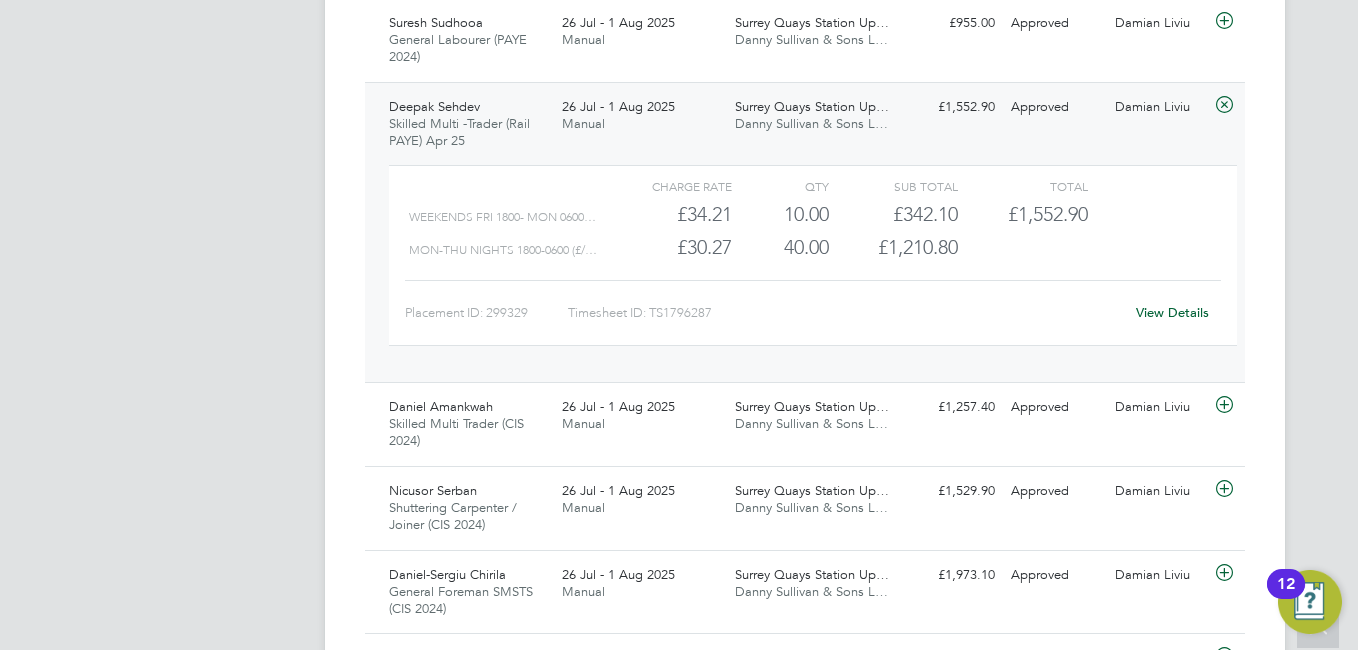 click on "View Details" 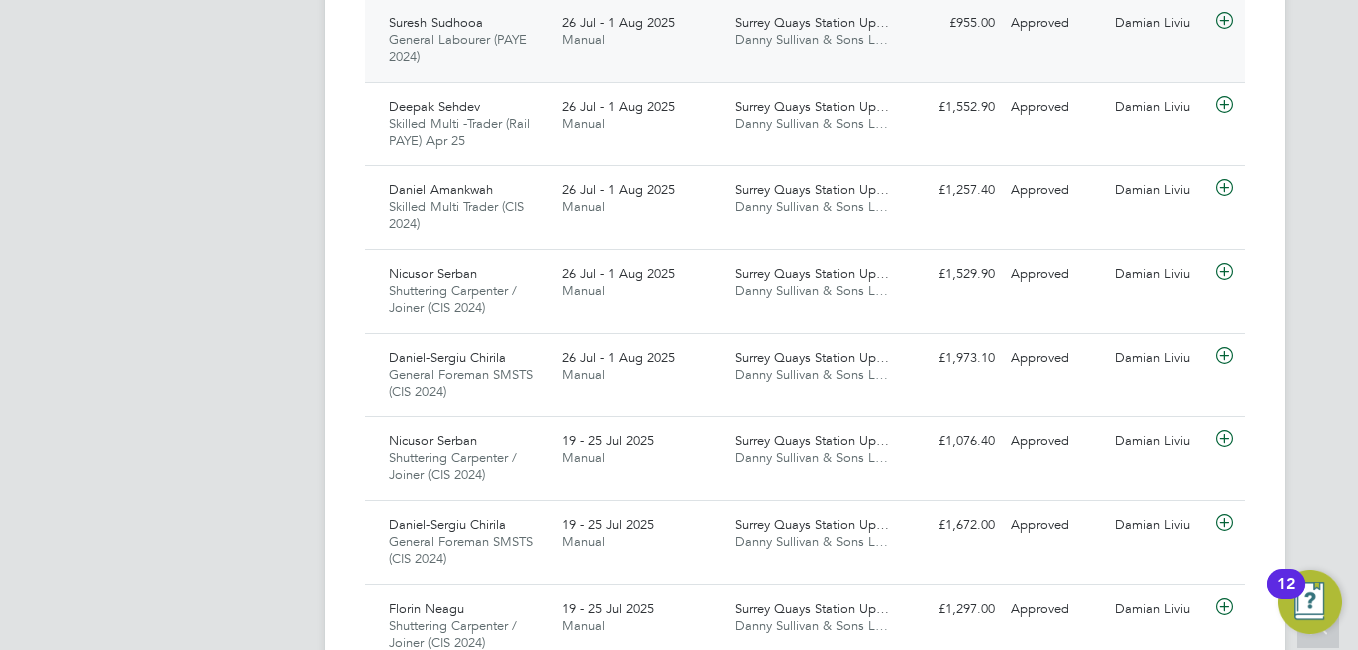 click on "Suresh Sudhooa General Labourer (PAYE 2024)   26 Jul - 1 Aug 2025" 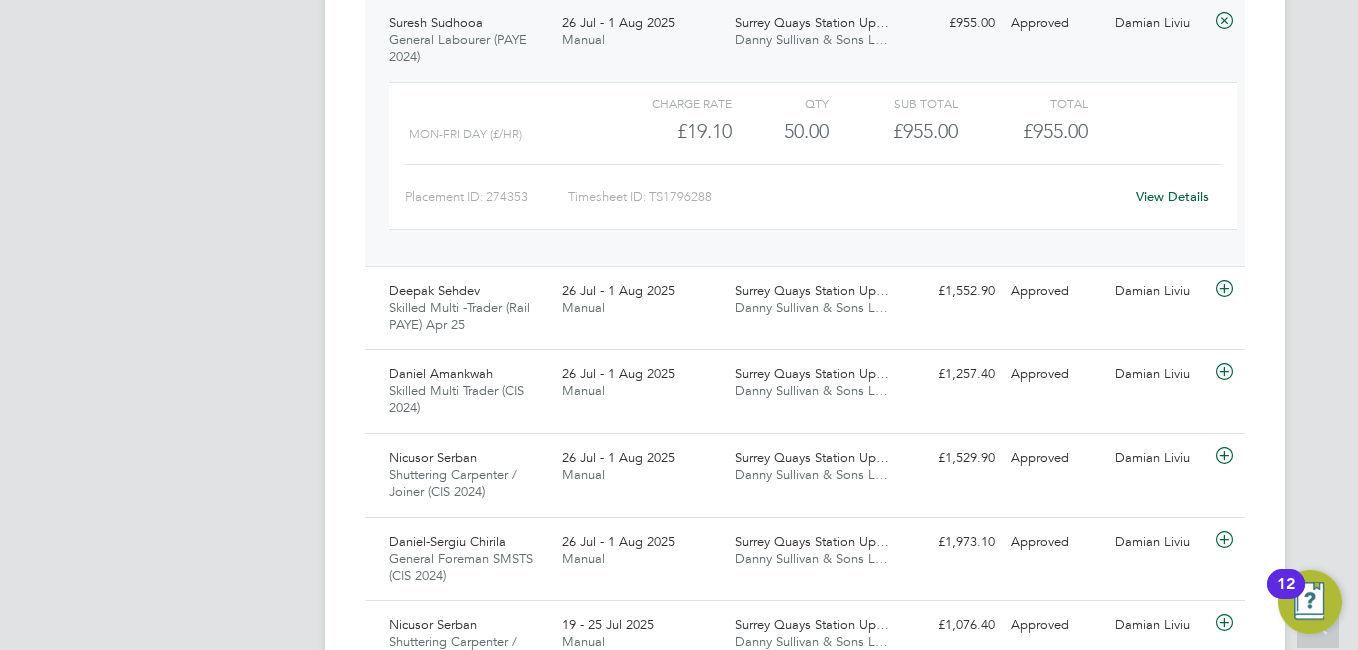 drag, startPoint x: 251, startPoint y: 149, endPoint x: 294, endPoint y: 149, distance: 43 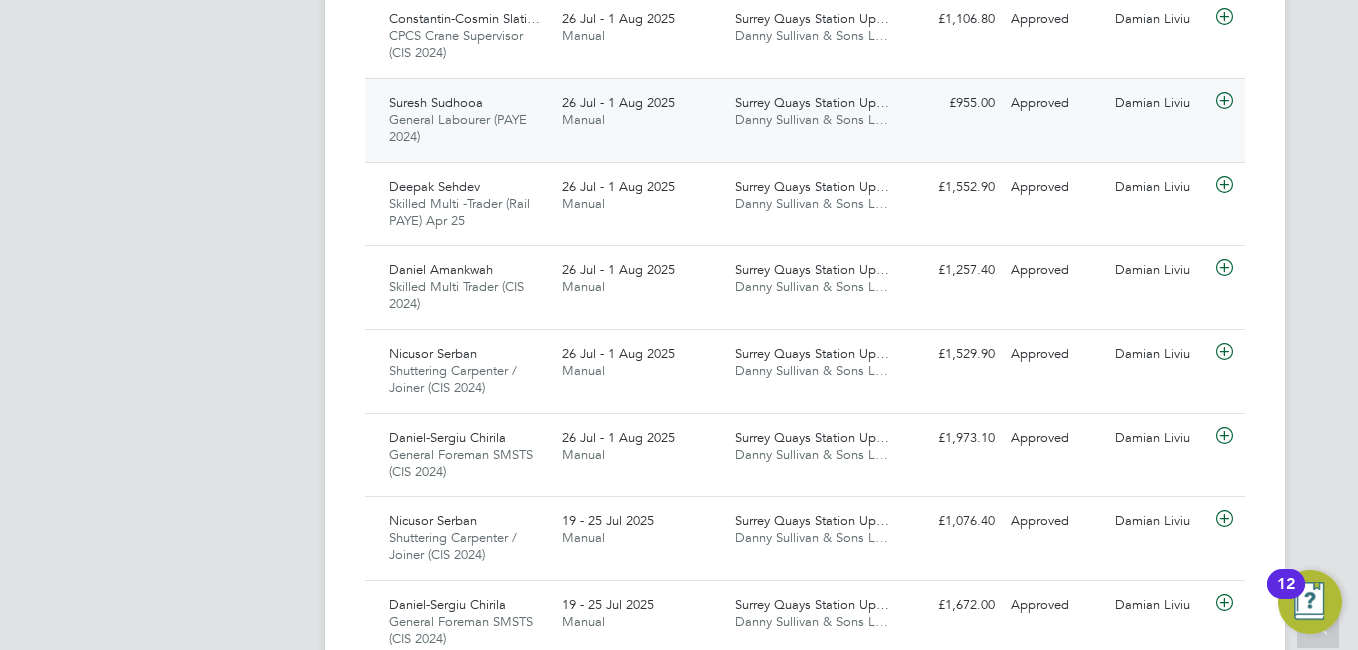 click on "CPCS Crane Supervisor (CIS 2024)" 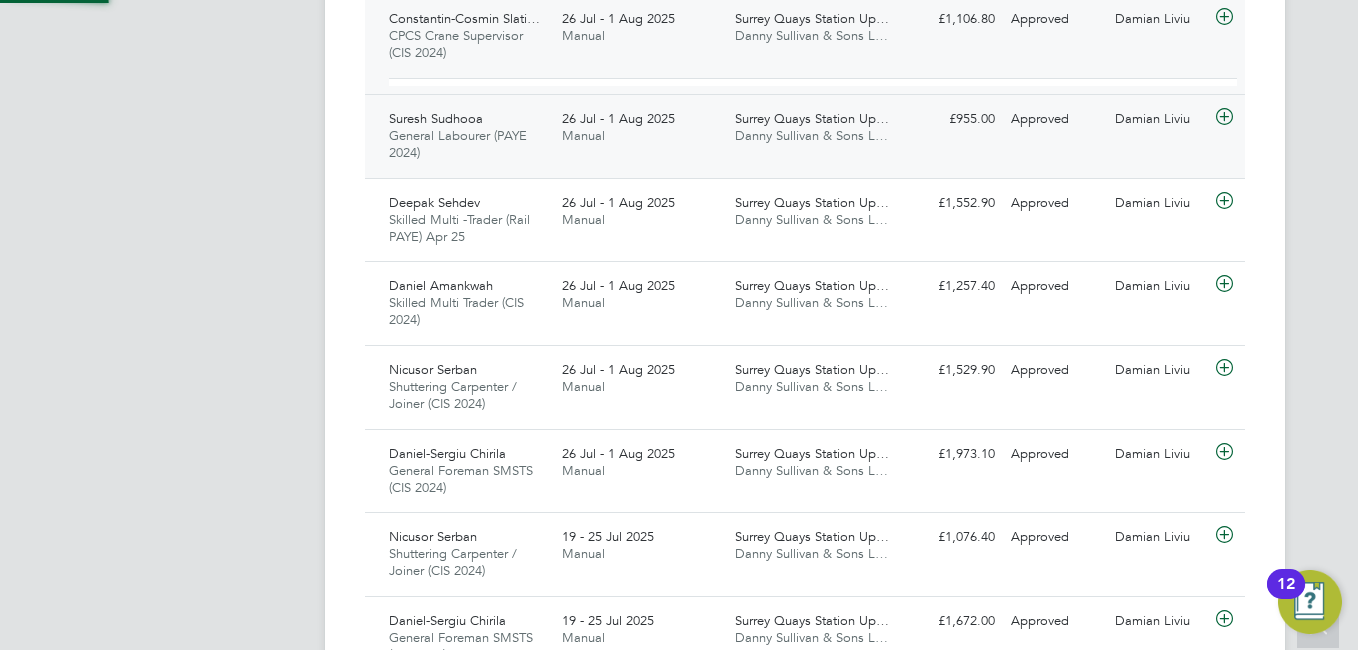 scroll, scrollTop: 10, scrollLeft: 10, axis: both 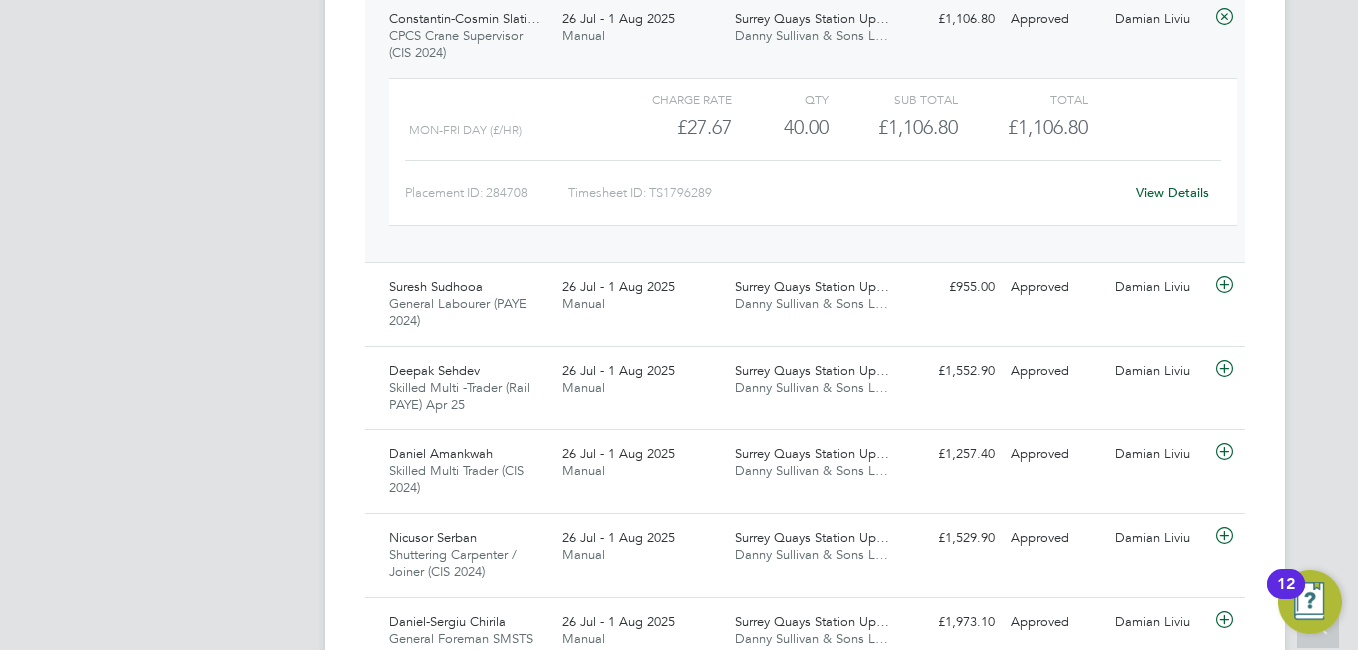 click on "NO   Niall O'Shea   Notifications
20   Applications:   Network
Team Members   Businesses   Sites   Workers   Contacts   Jobs
Positions   Vacancies   Placements   Current page:   Timesheets
Timesheets   Expenses   Finance
Invoices & Credit Notes   Statements   Payments   Reports
Margin Report   Report Downloads   Preferences
My Business   Doc. Requirements   VMS Configurations   Notifications   Activity Logs
.st0{fill:#C0C1C2;}
Powered by Engage" at bounding box center [191, 709] 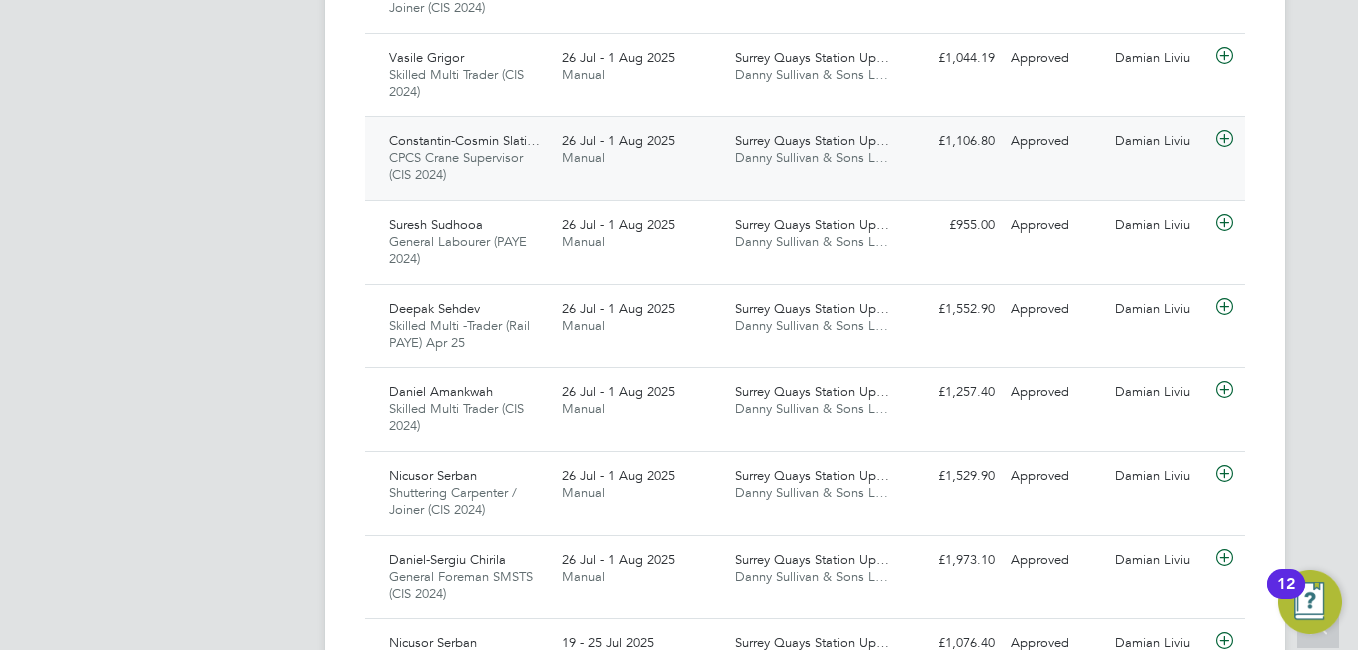 scroll, scrollTop: 920, scrollLeft: 0, axis: vertical 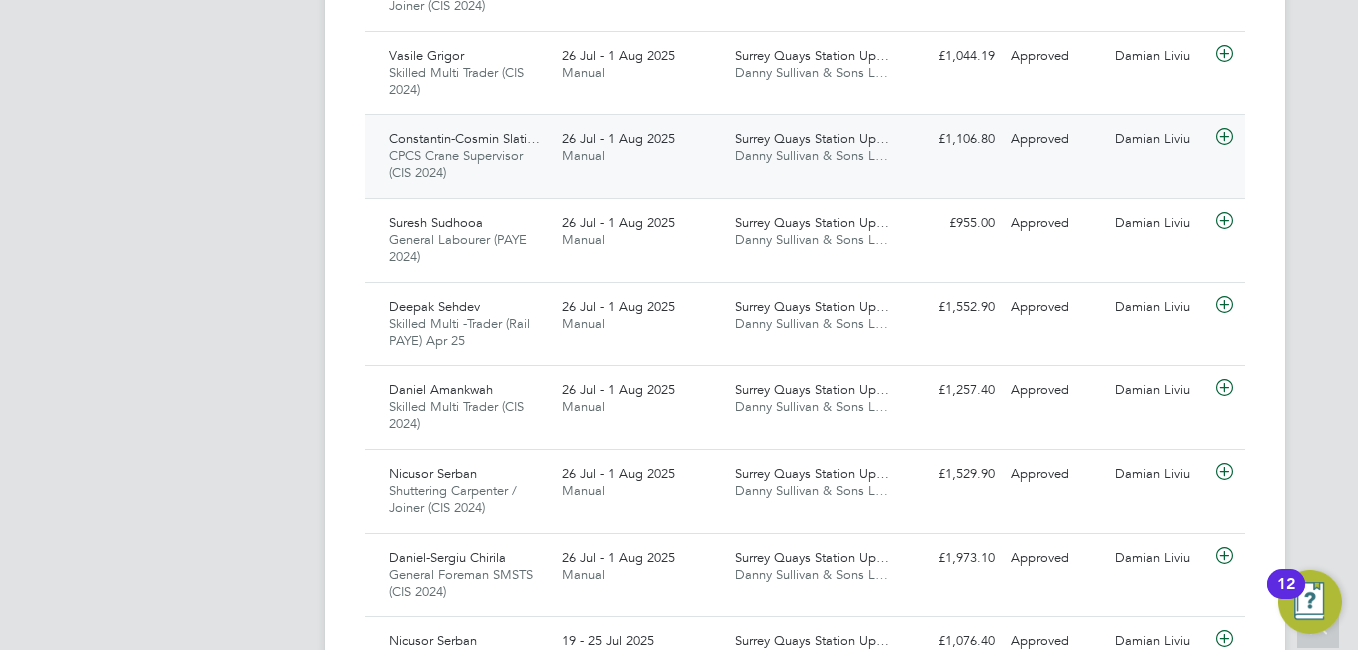 click on "Vasile Grigor" 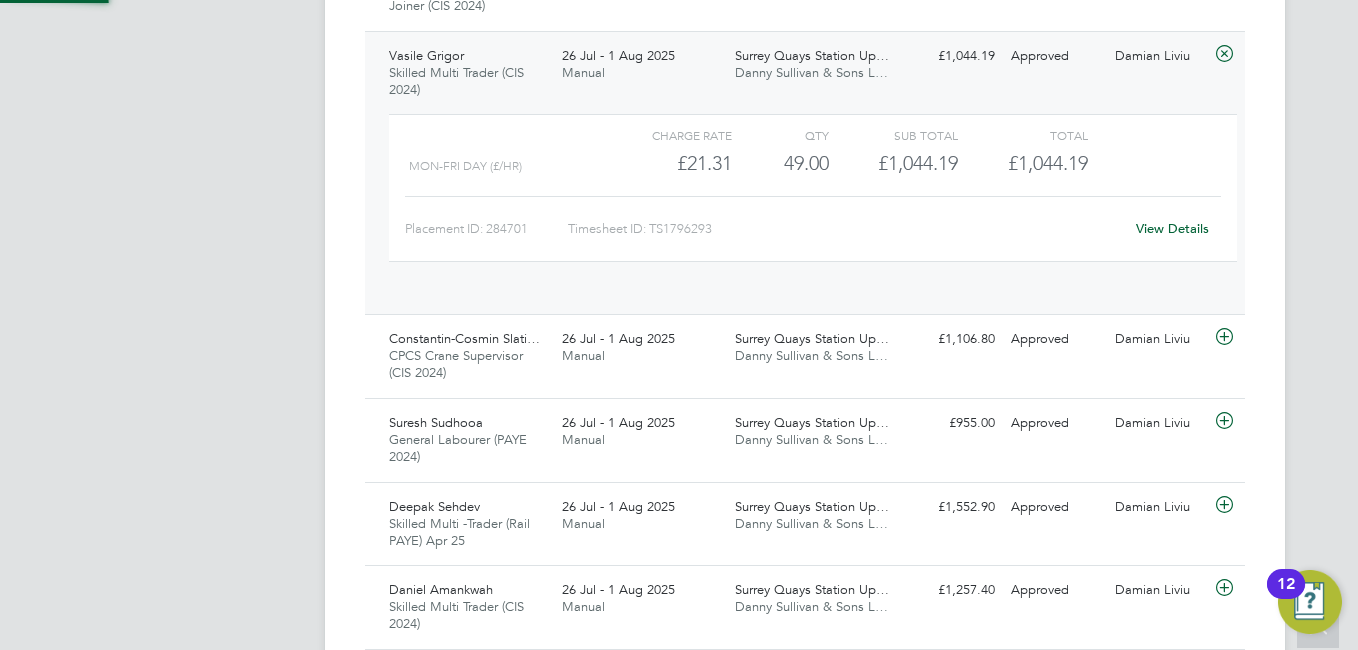 scroll, scrollTop: 10, scrollLeft: 10, axis: both 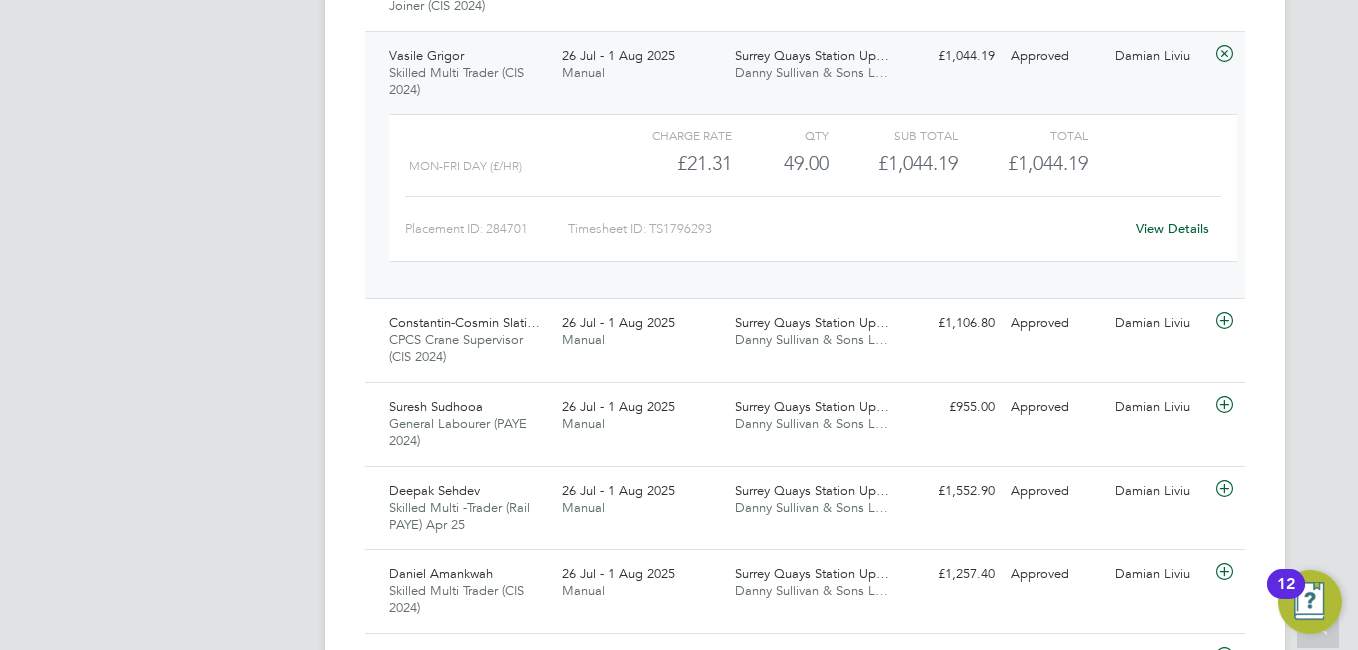 click on "View Details" 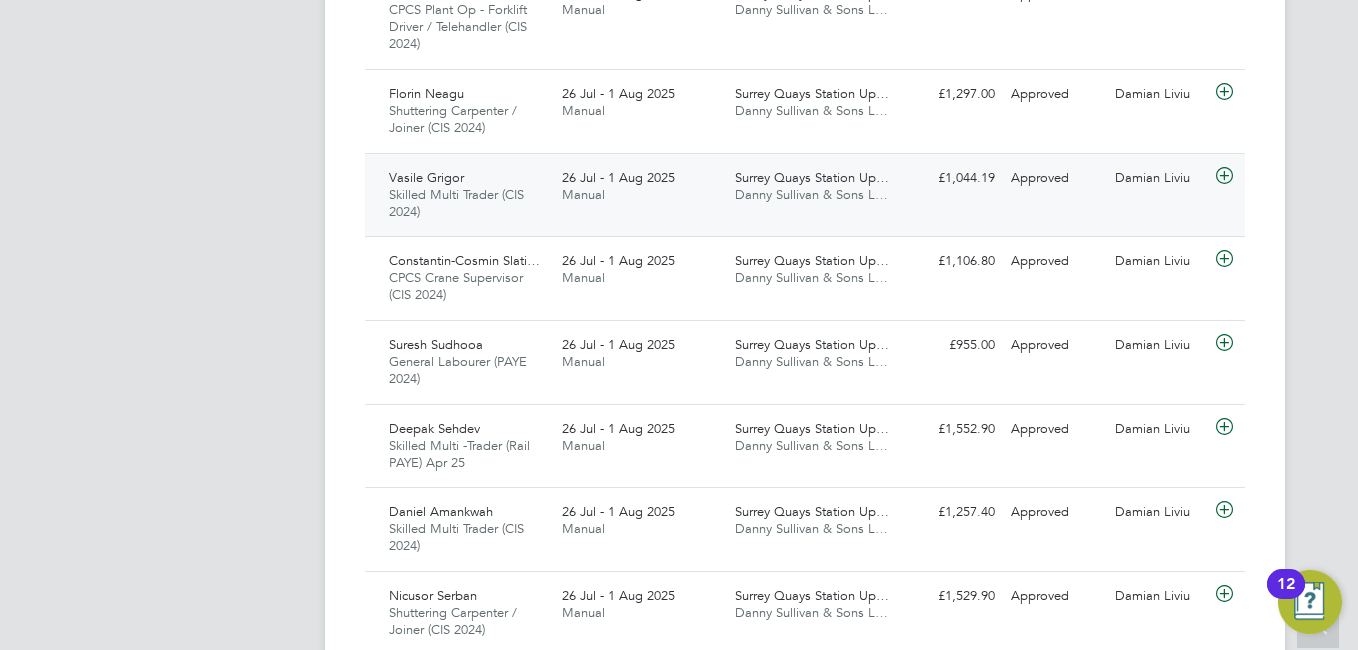 scroll, scrollTop: 800, scrollLeft: 0, axis: vertical 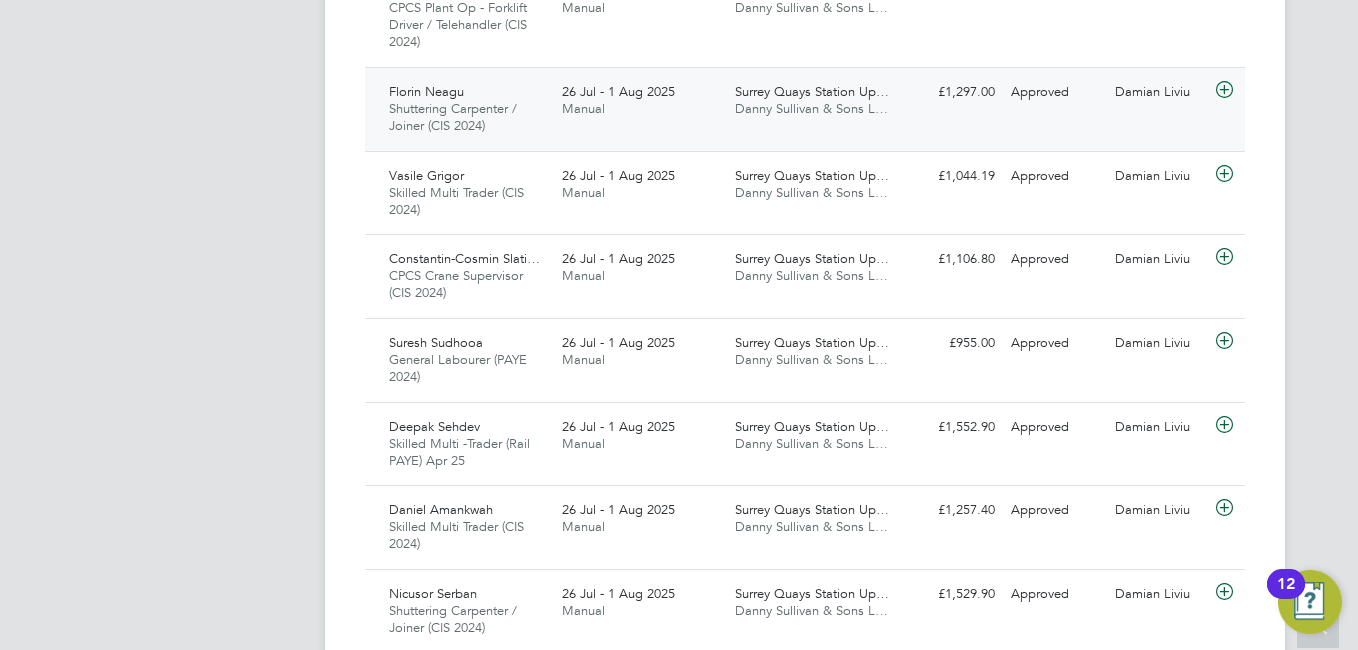 click on "Florin Neagu" 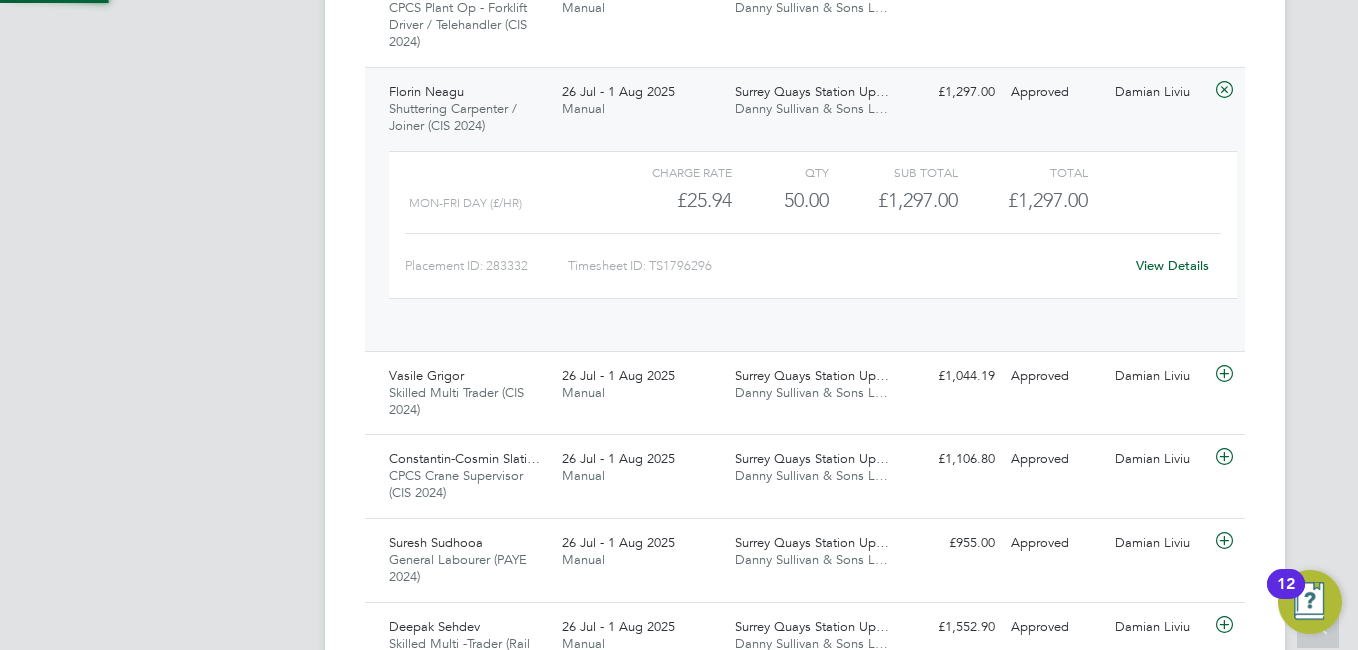 scroll, scrollTop: 10, scrollLeft: 10, axis: both 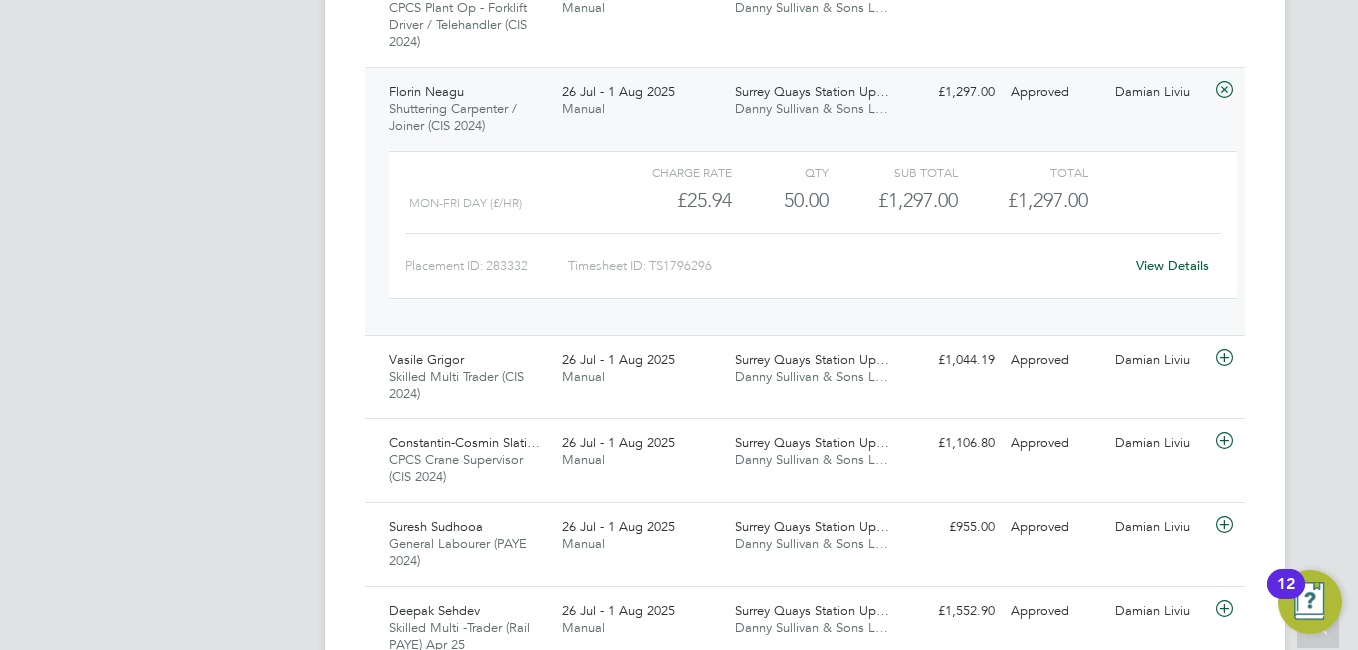 click on "NO   Niall O'Shea   Notifications
20   Applications:   Network
Team Members   Businesses   Sites   Workers   Contacts   Jobs
Positions   Vacancies   Placements   Current page:   Timesheets
Timesheets   Expenses   Finance
Invoices & Credit Notes   Statements   Payments   Reports
Margin Report   Report Downloads   Preferences
My Business   Doc. Requirements   VMS Configurations   Notifications   Activity Logs
.st0{fill:#C0C1C2;}
Powered by Engage" at bounding box center [191, 949] 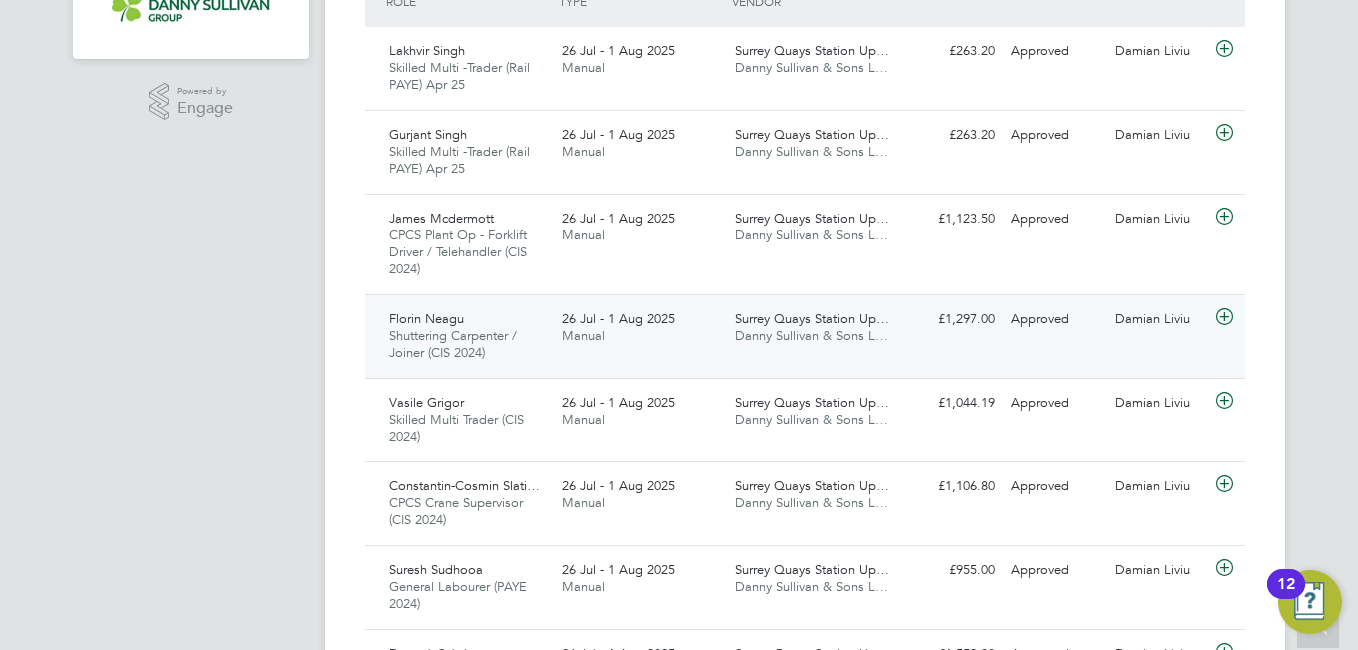 scroll, scrollTop: 568, scrollLeft: 0, axis: vertical 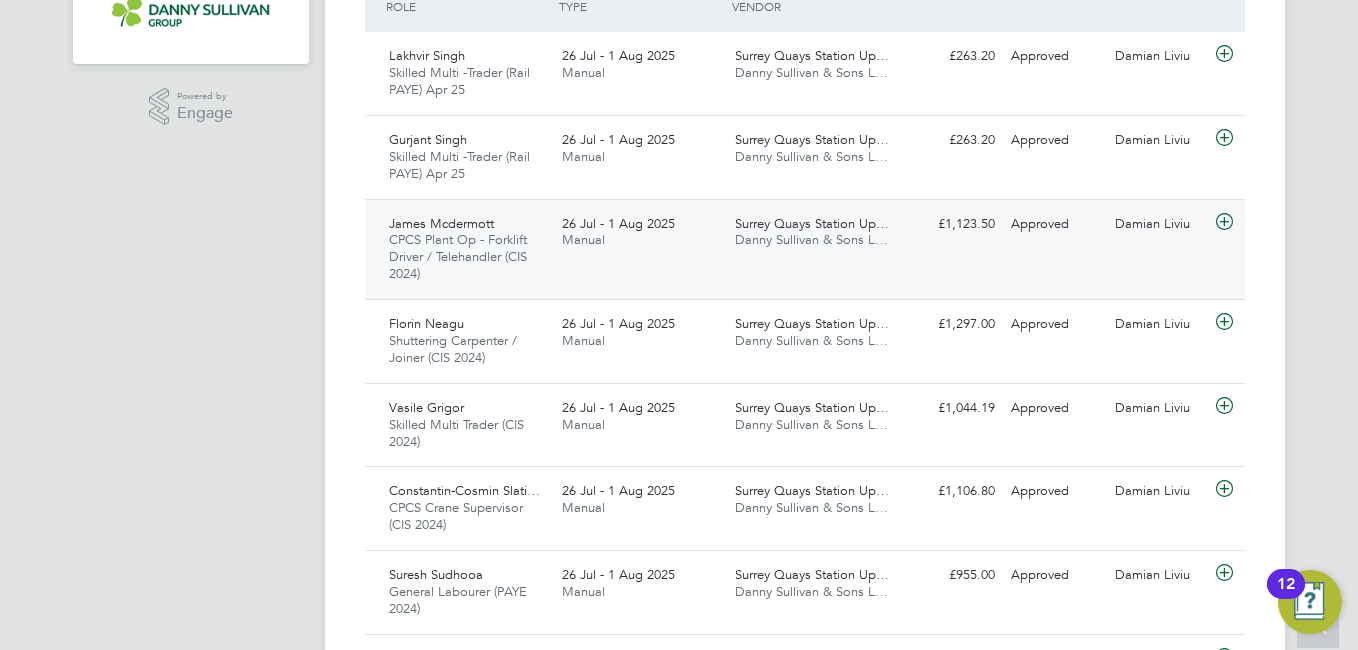 click on "CPCS Plant Op - Forklift Driver / Telehandler (CIS 2024)" 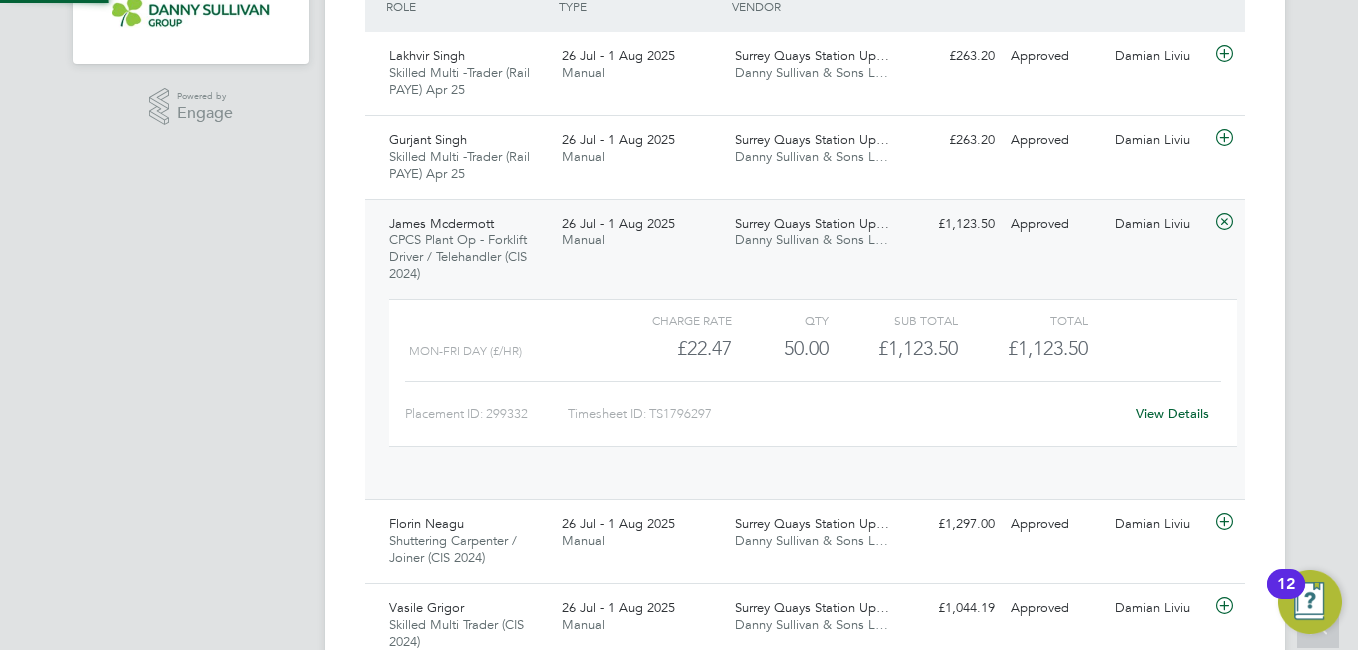 scroll, scrollTop: 10, scrollLeft: 10, axis: both 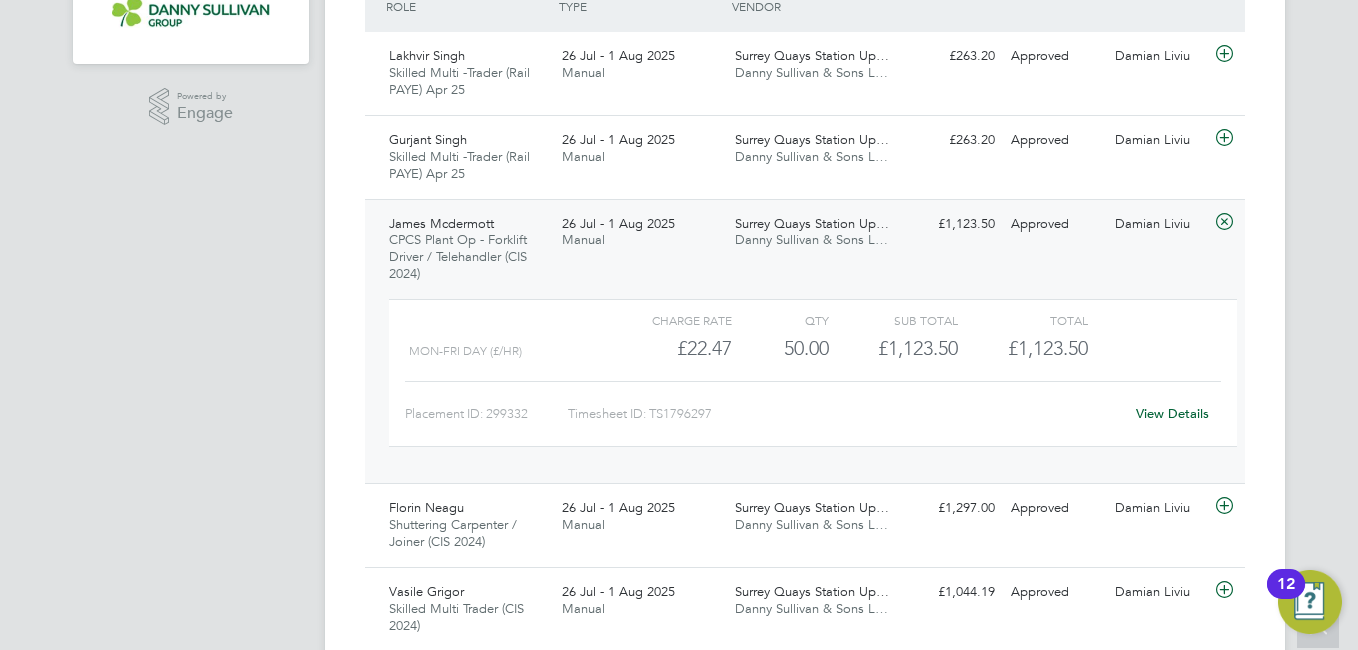 click on "View Details" 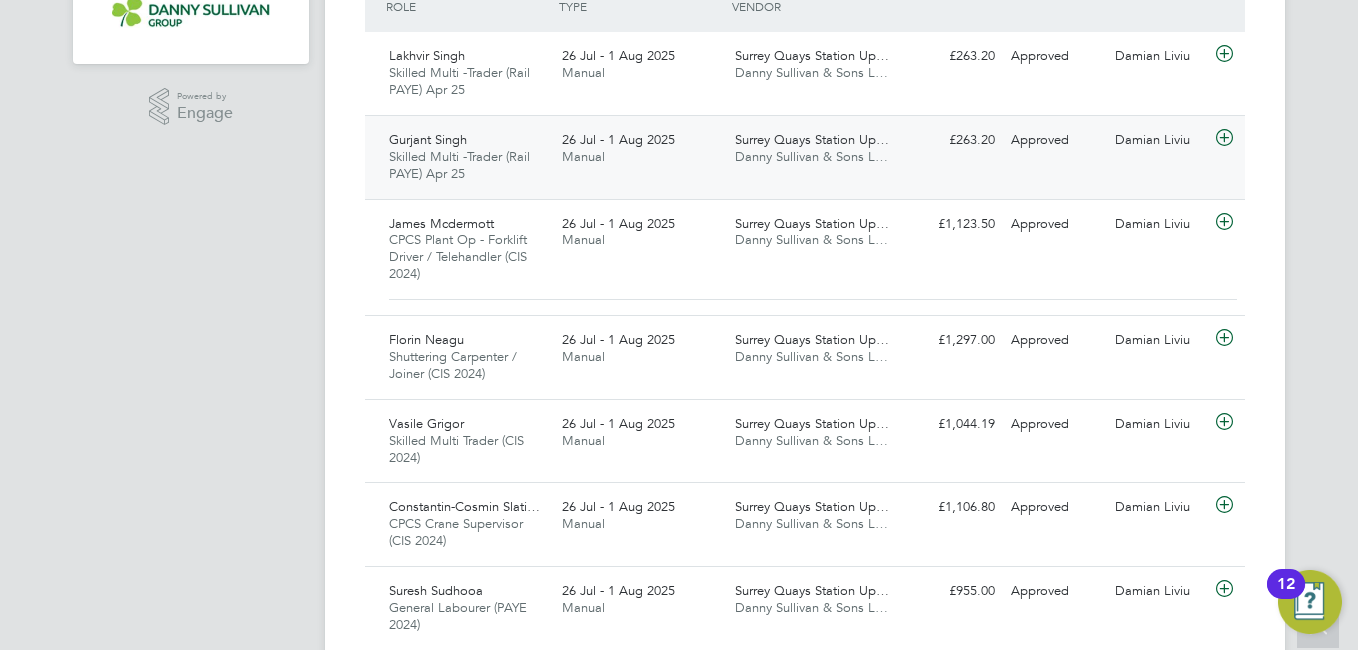click on "Skilled Multi -Trader (Rail PAYE) Apr 25" 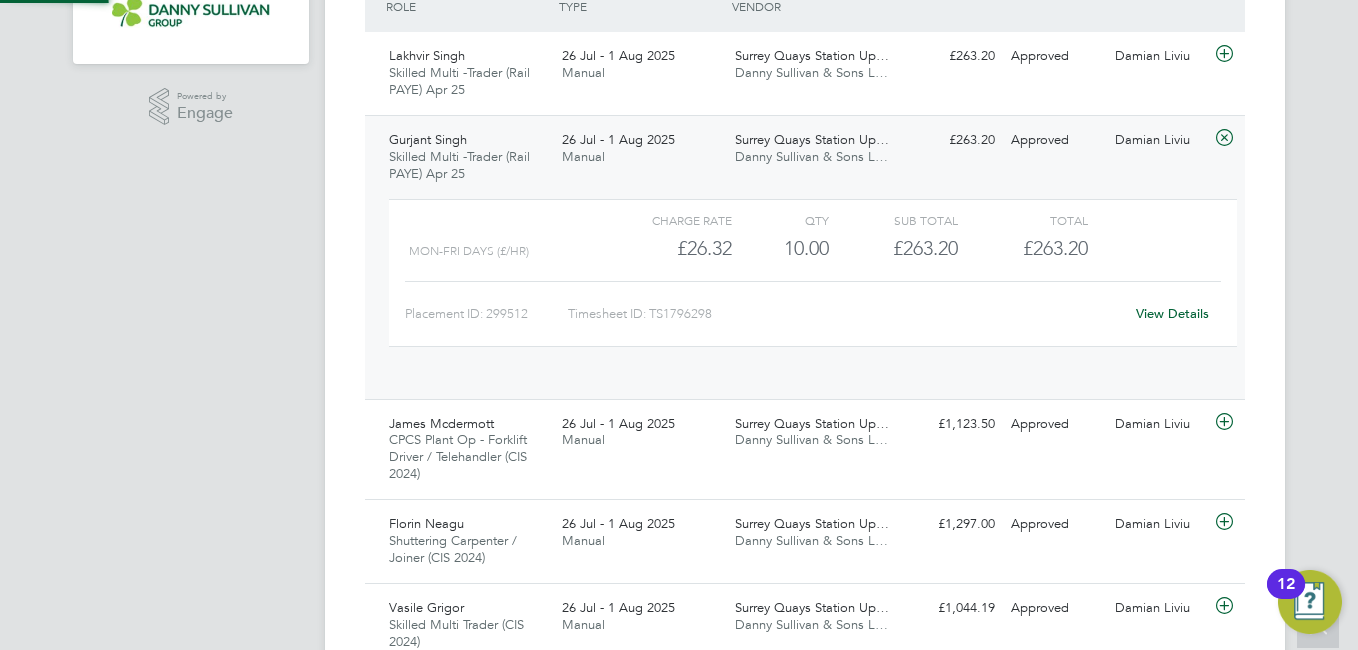 scroll, scrollTop: 10, scrollLeft: 10, axis: both 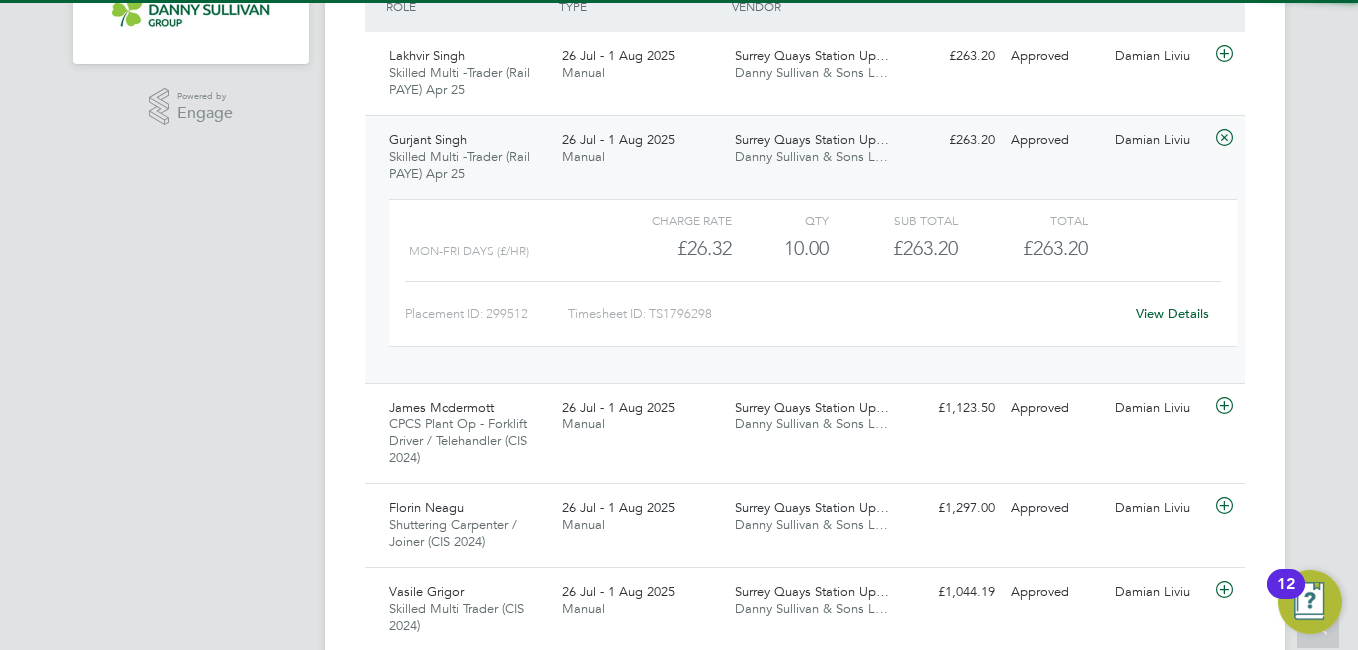click on "Placement ID: 299512 Timesheet ID: TS1796298 View Details" 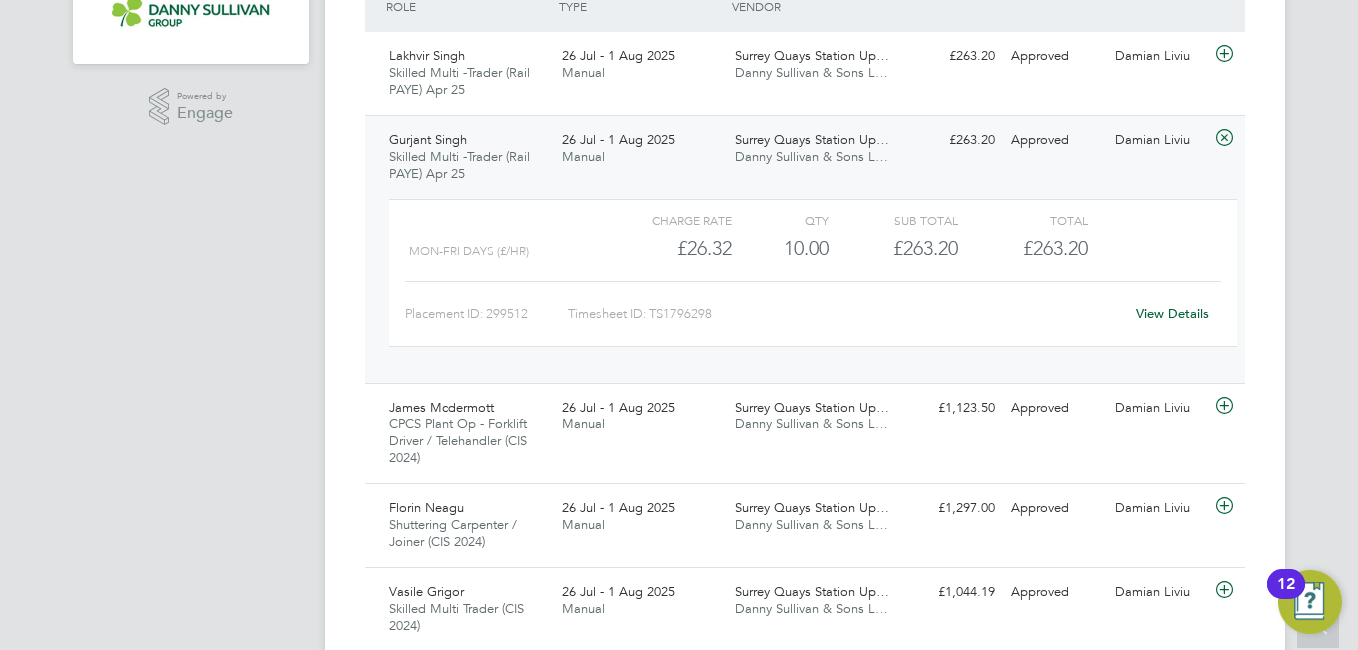 click on "View Details" 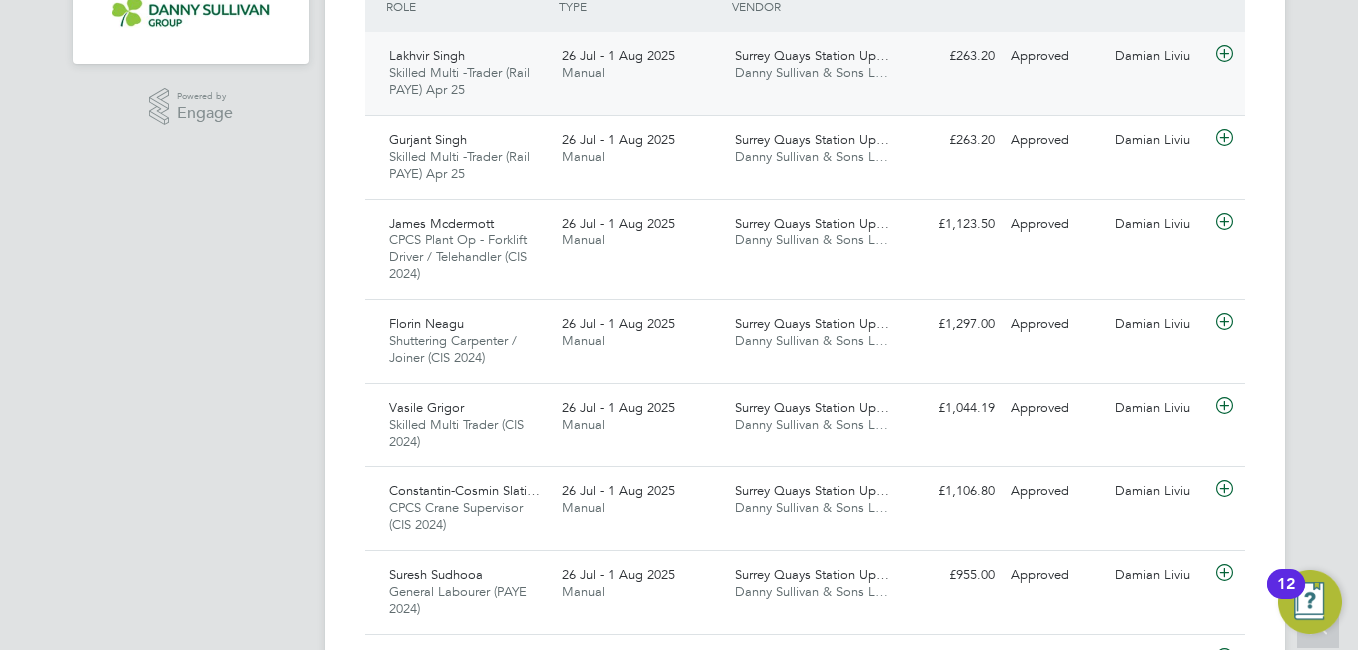 click on "Lakhvir Singh" 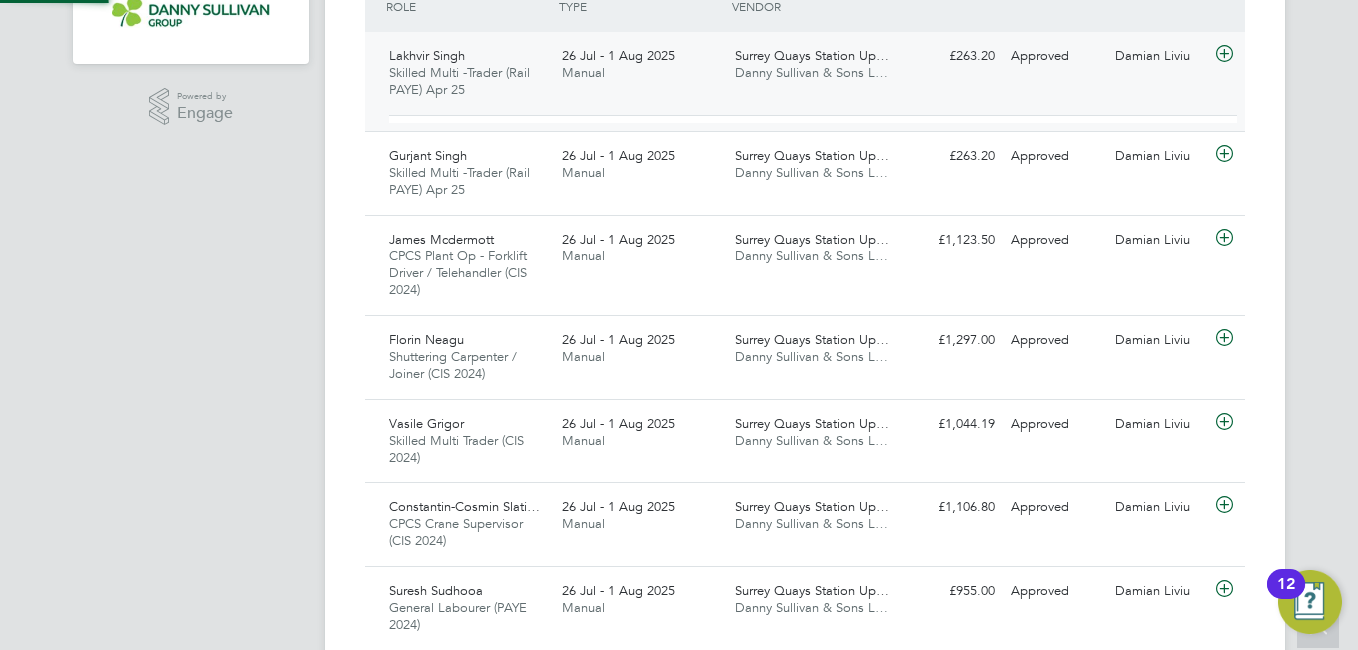 scroll, scrollTop: 10, scrollLeft: 10, axis: both 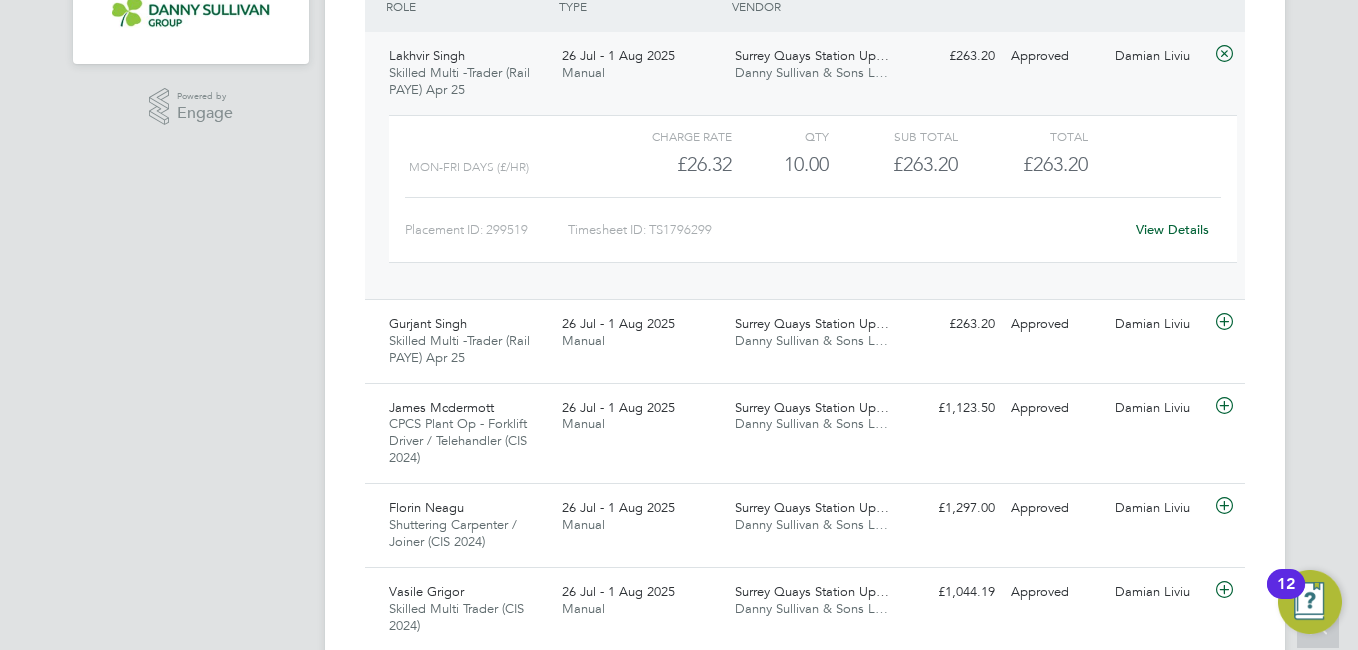 click on "View Details" 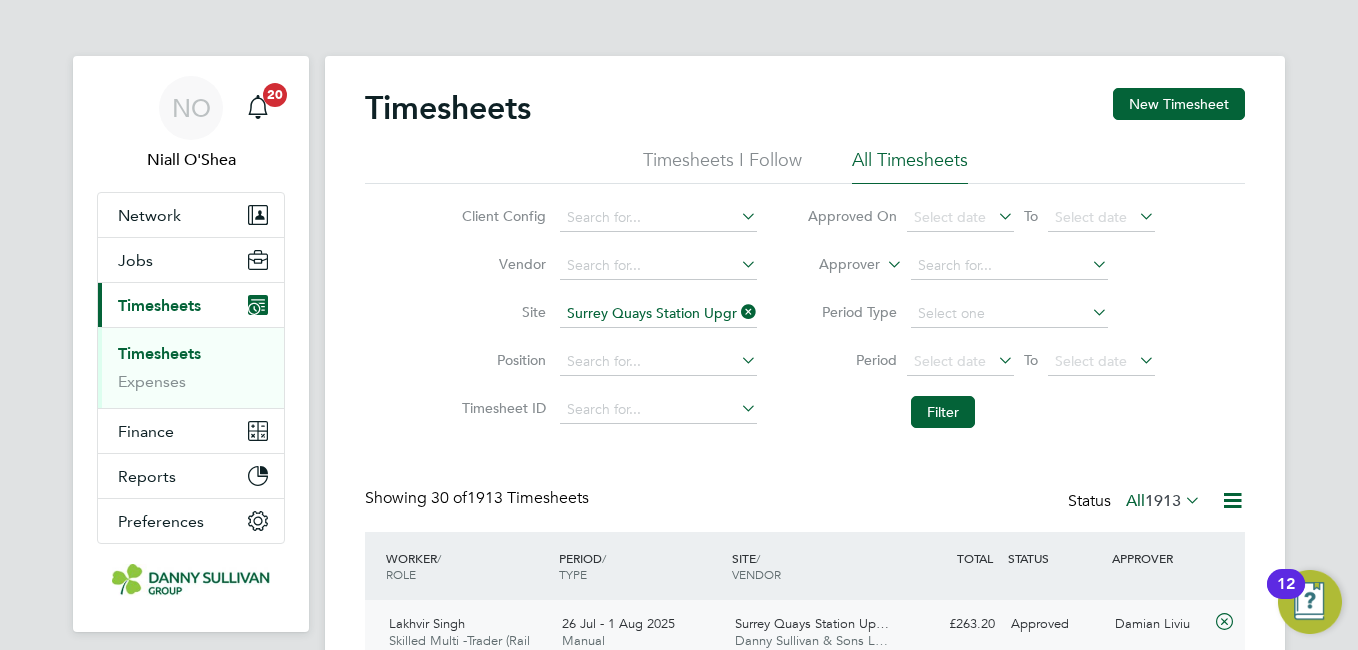 click 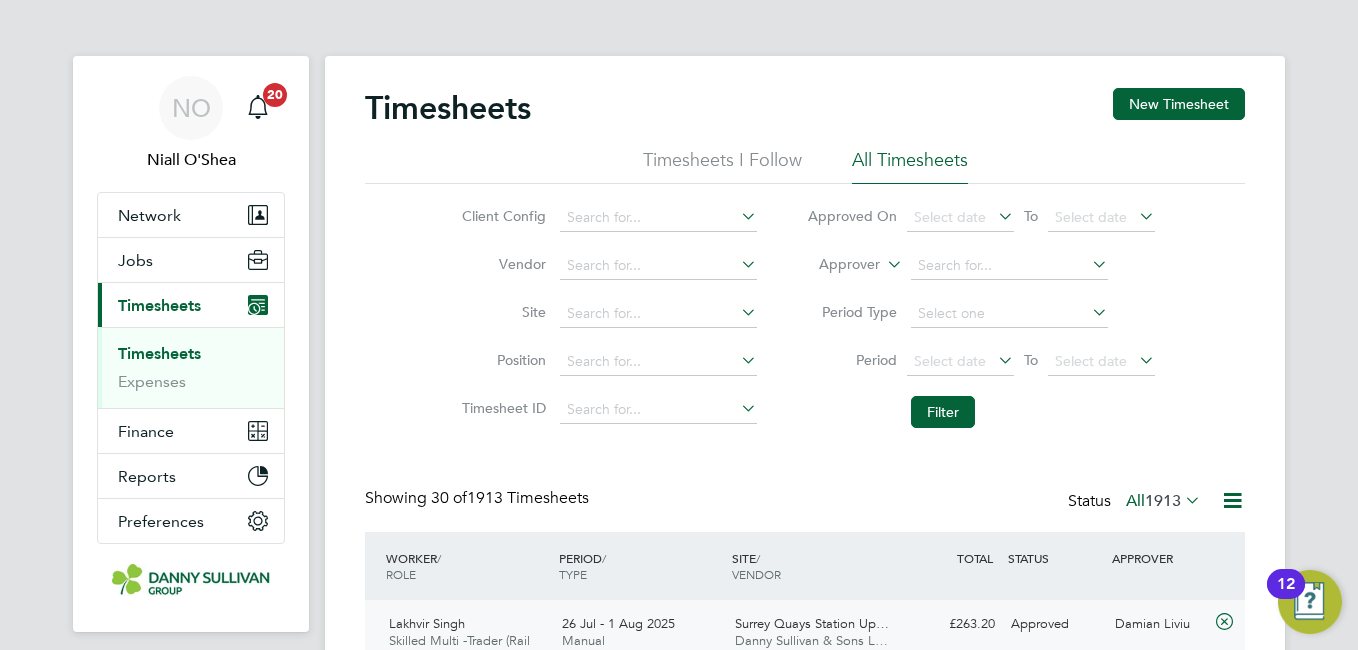 click on "Site" 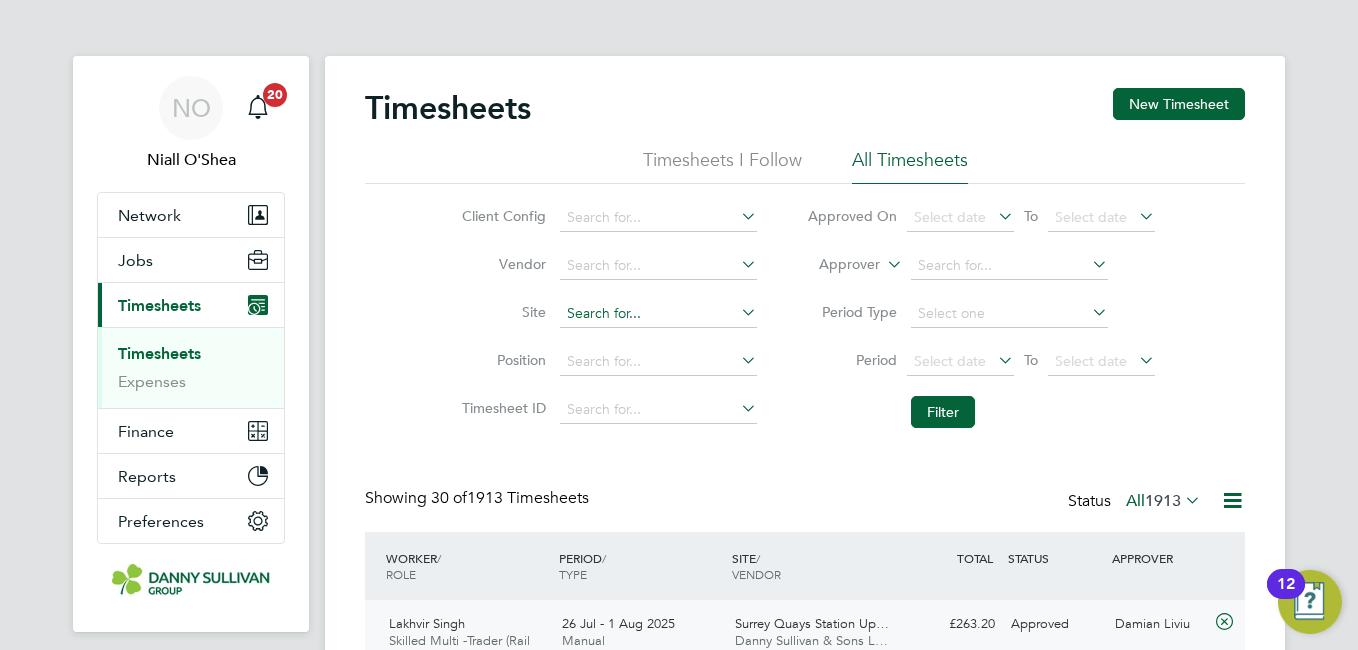 click 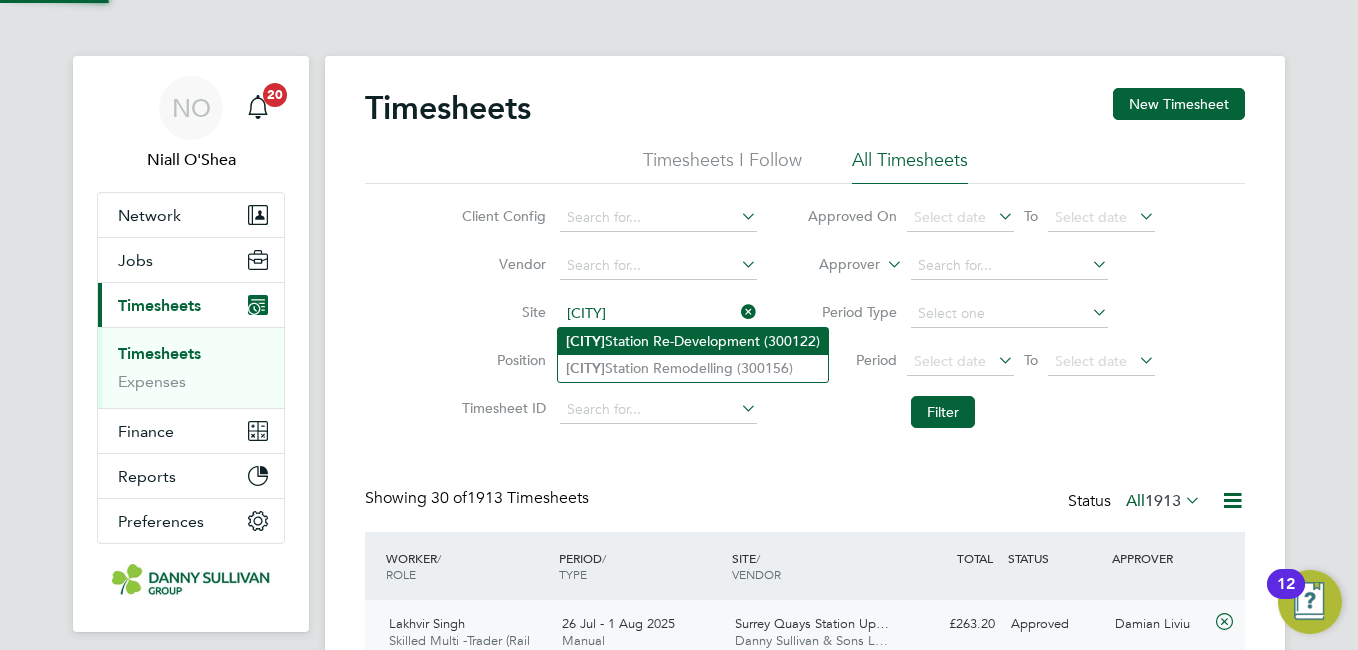 type on "colindale" 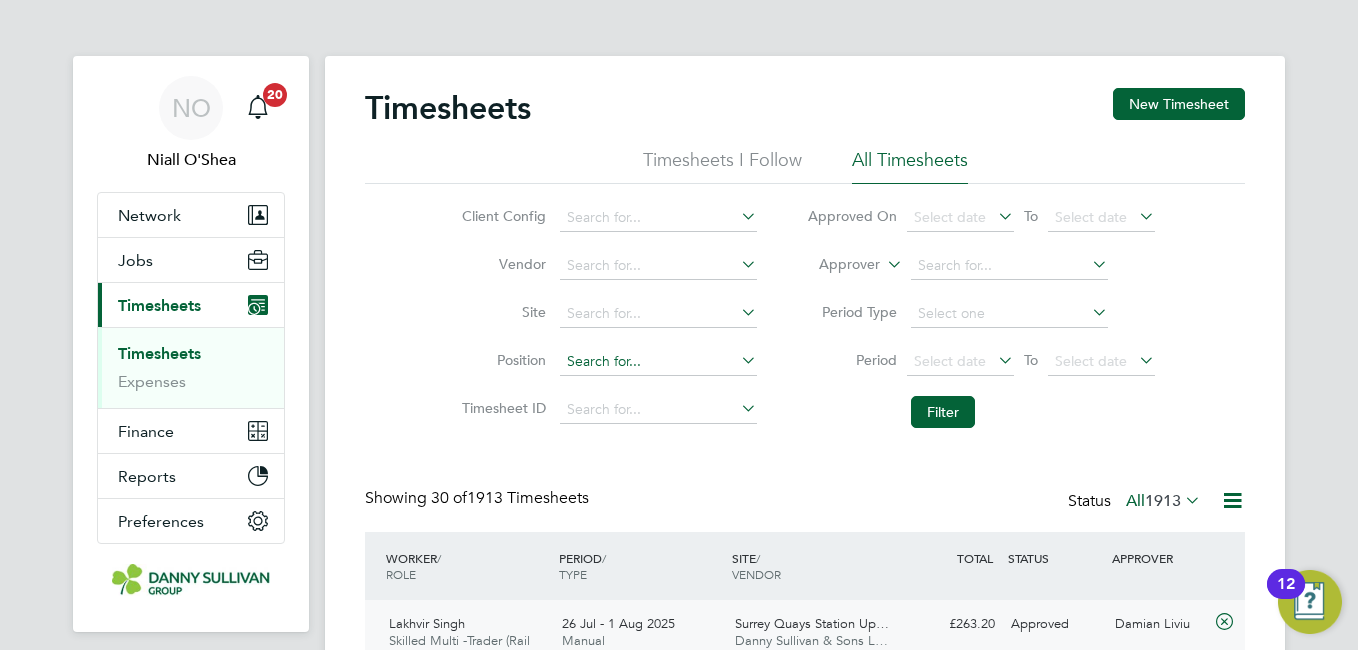 drag, startPoint x: 603, startPoint y: 346, endPoint x: 603, endPoint y: 360, distance: 14 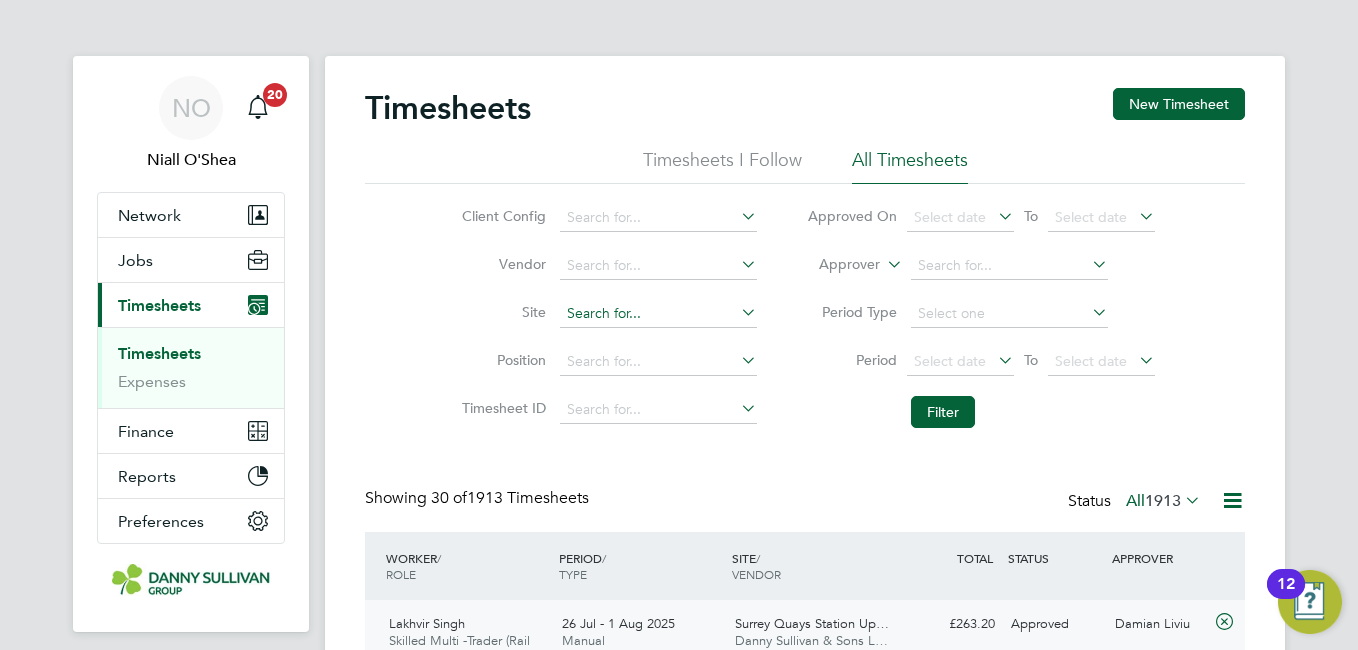 click 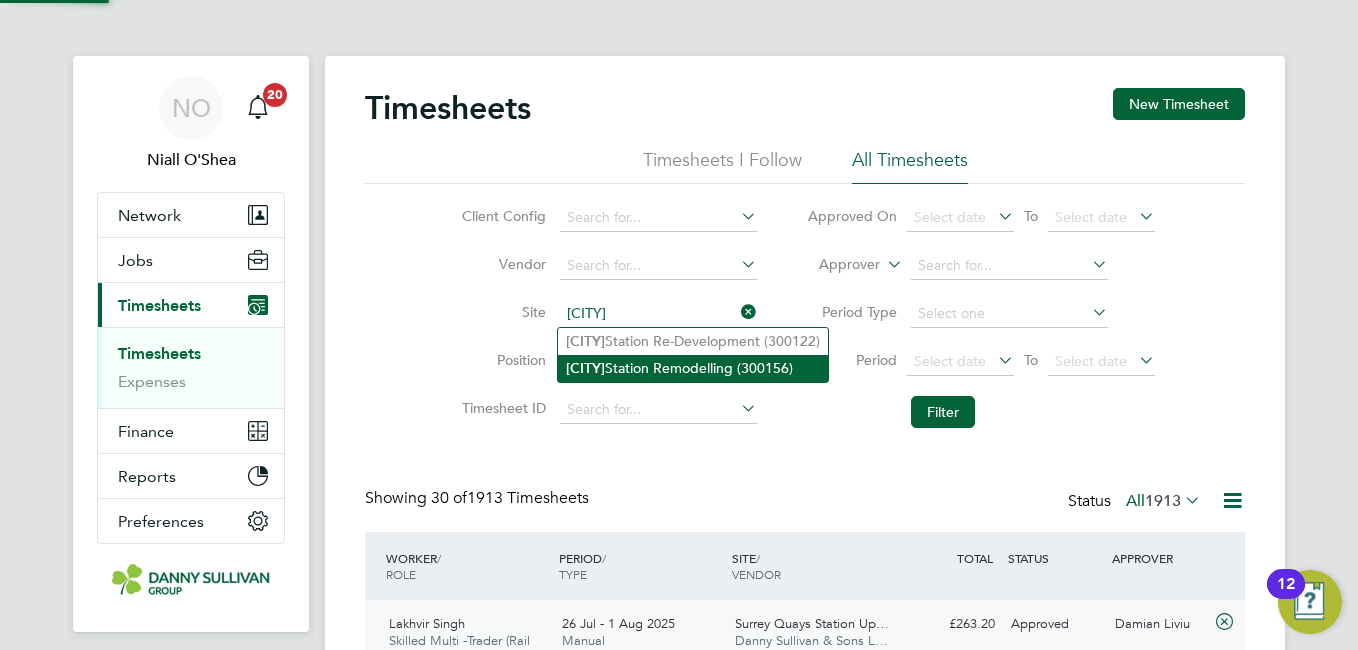 click on "Colindale  Station Remodelling (300156)" 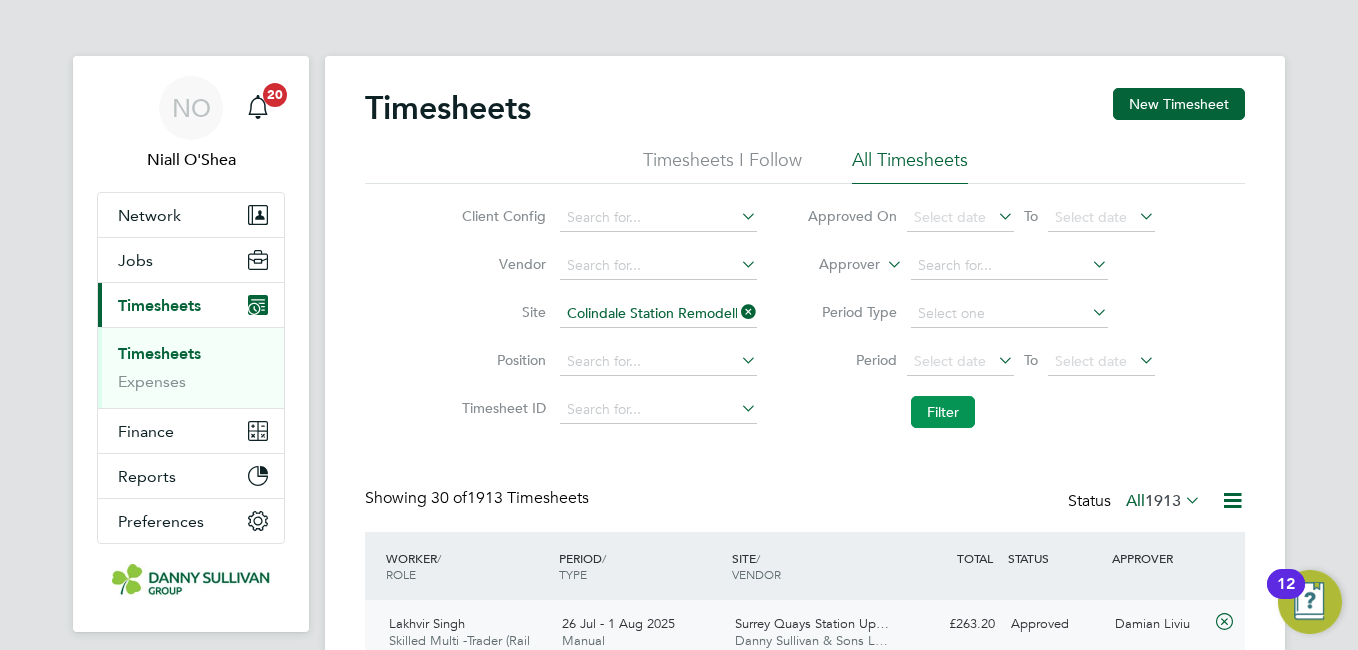 click on "Filter" 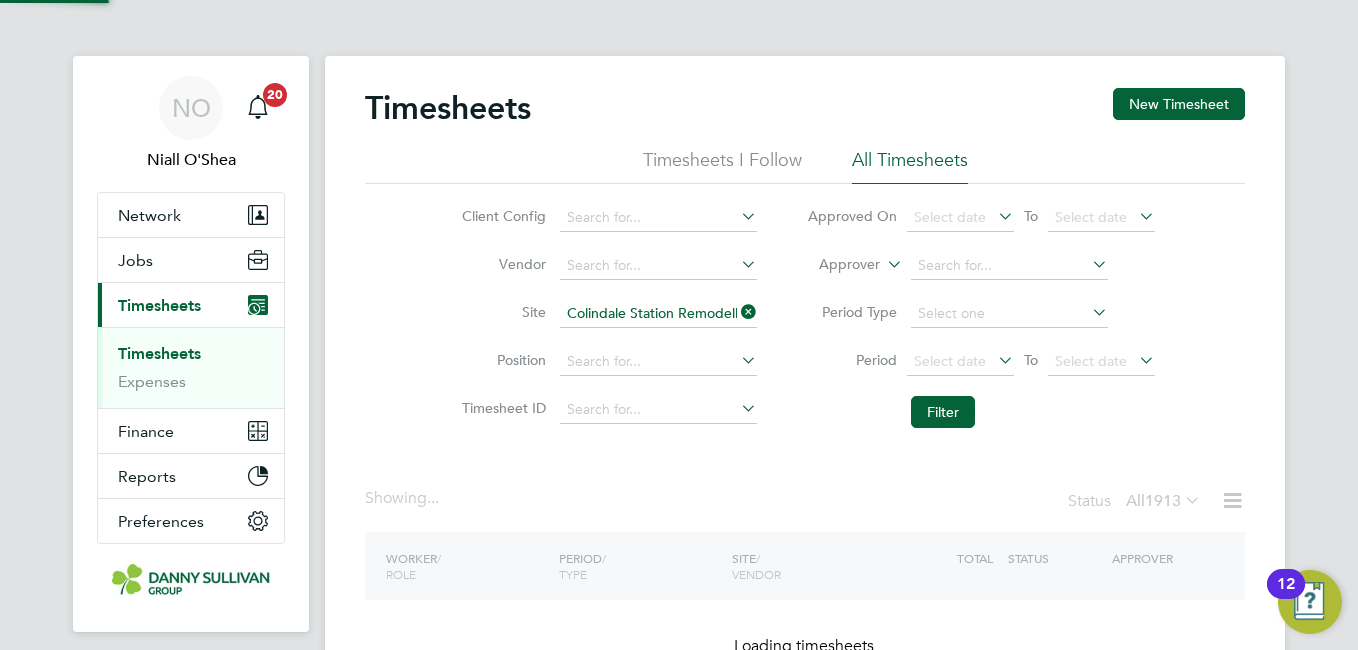 click on "Client Config   Vendor   Site   Colindale Station Remodelling (300156) Position   Timesheet ID   Approved On
Select date
To
Select date
Approver     Period Type   Period
Select date
To
Select date
Filter" 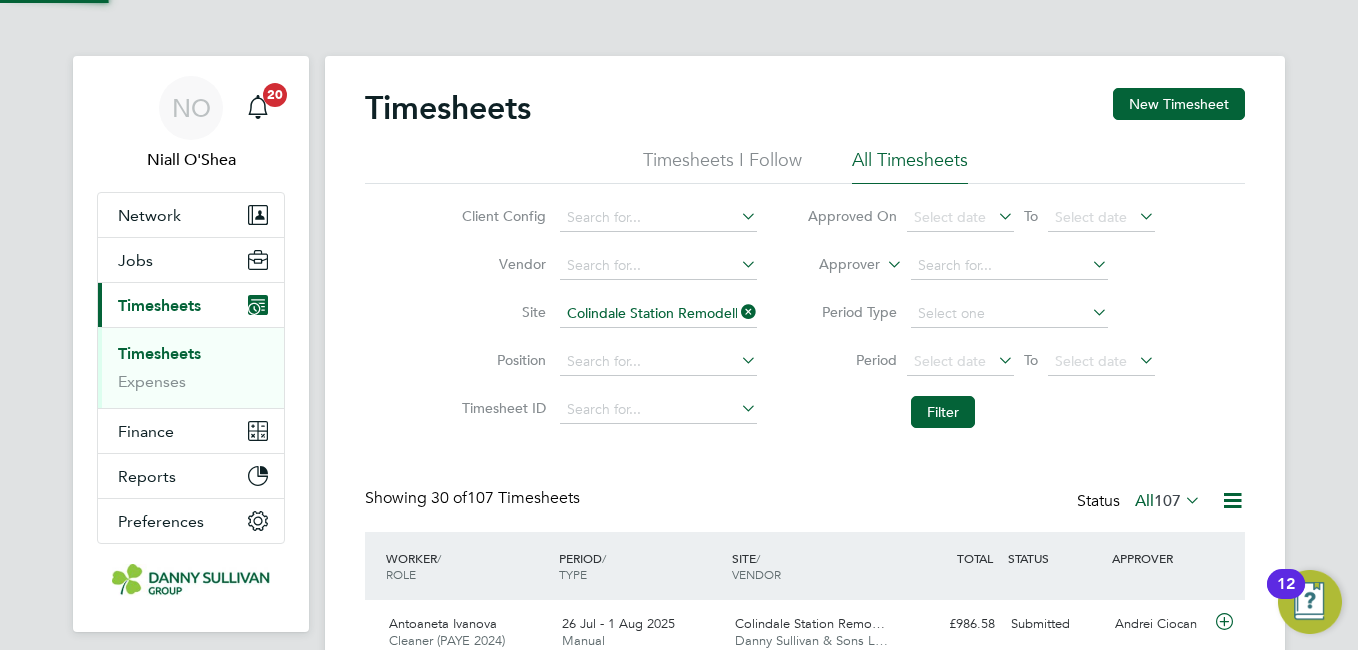 scroll, scrollTop: 10, scrollLeft: 10, axis: both 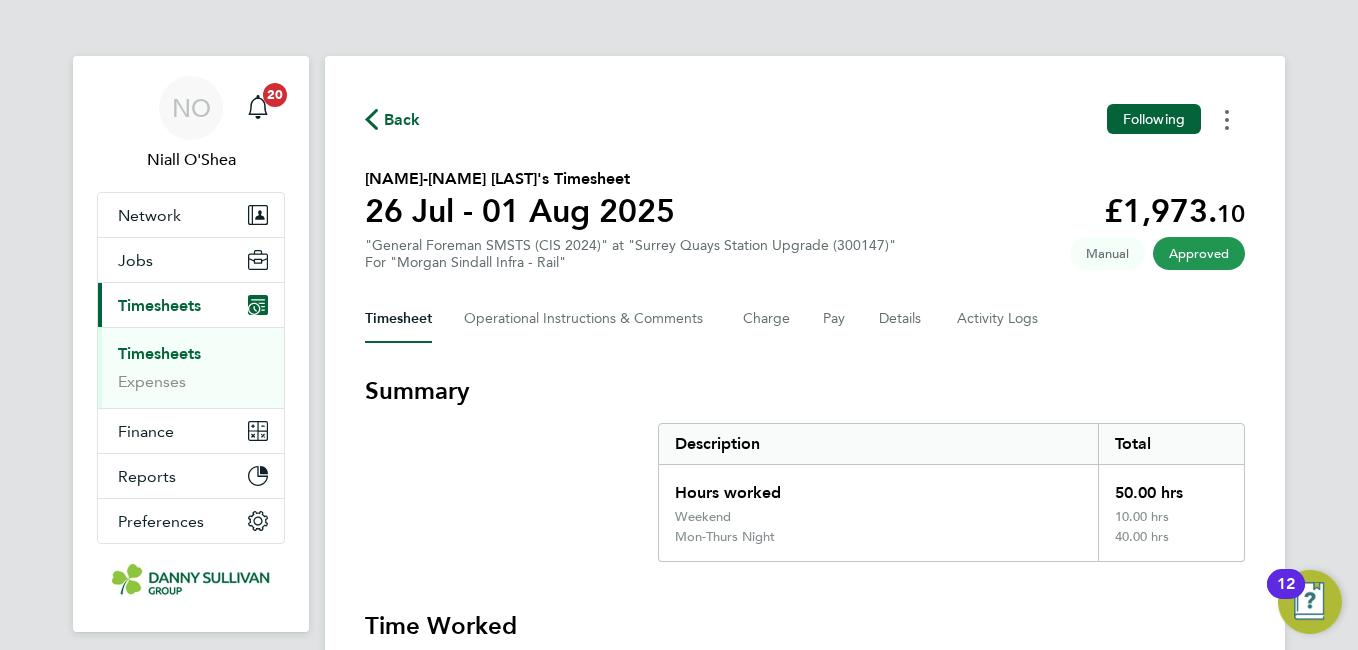 click at bounding box center (1227, 119) 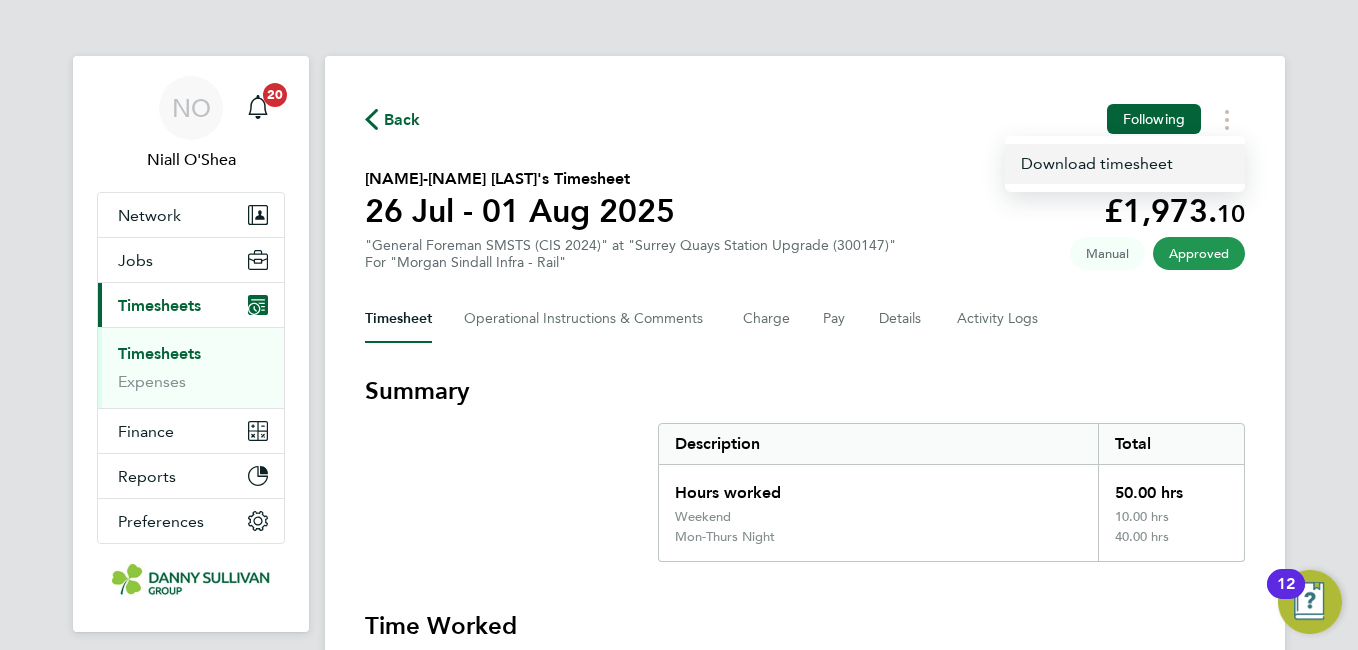 click on "Download timesheet" 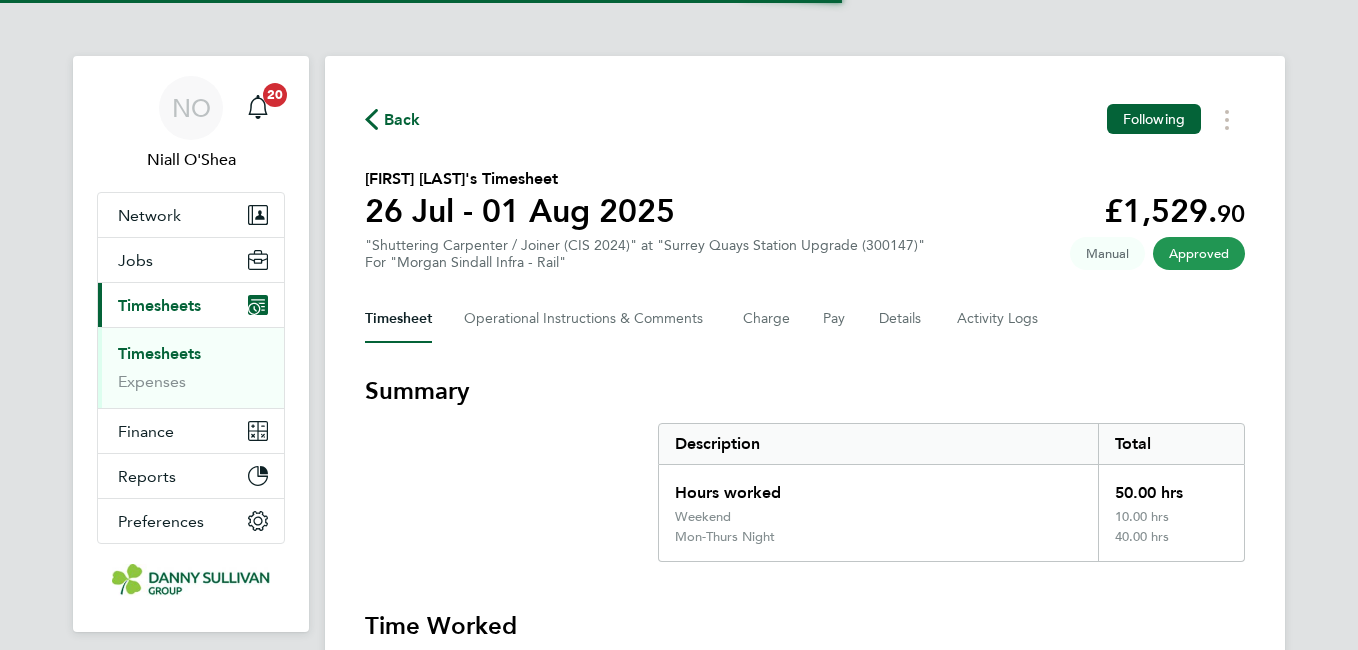 scroll, scrollTop: 0, scrollLeft: 0, axis: both 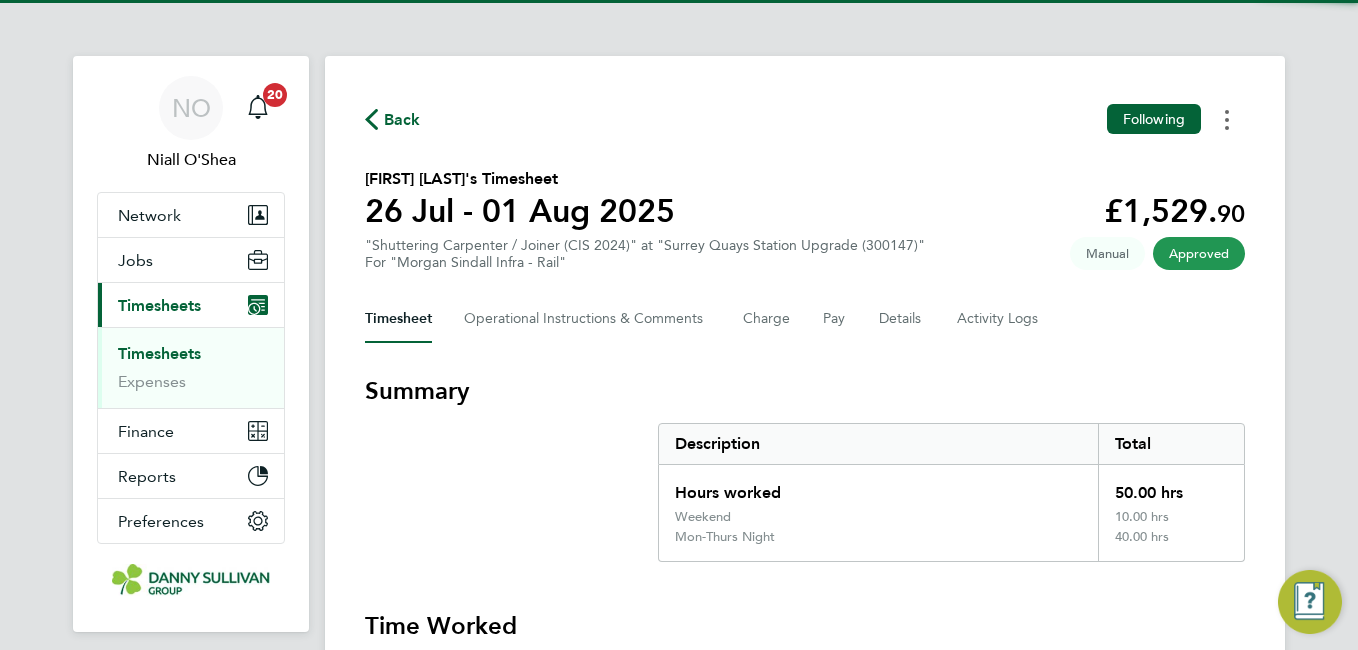 click at bounding box center (1227, 119) 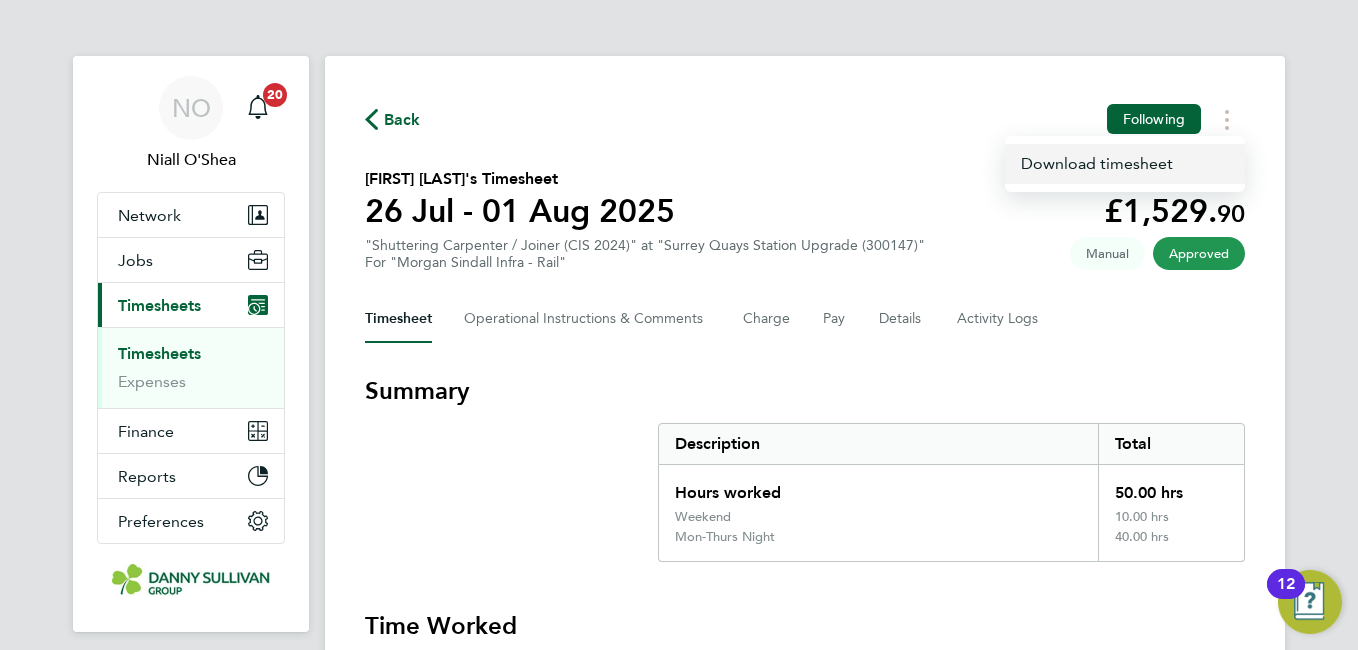 click on "Download timesheet" 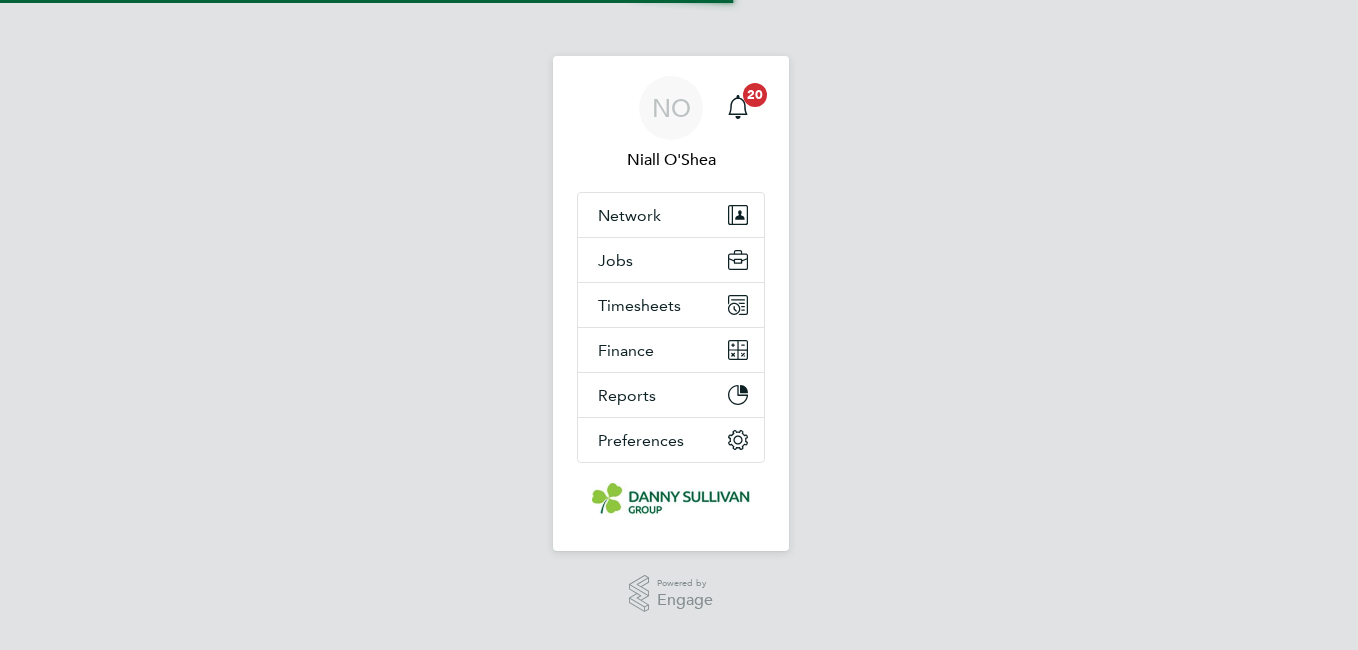 scroll, scrollTop: 0, scrollLeft: 0, axis: both 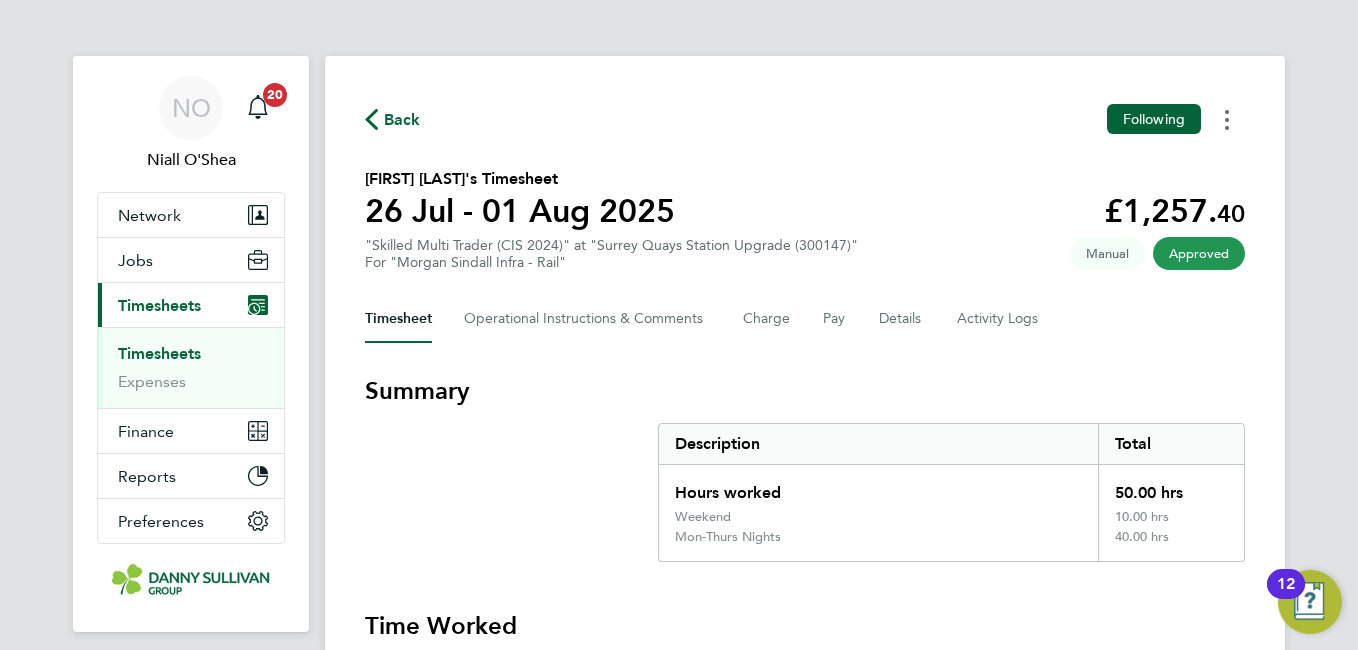 click at bounding box center (1227, 119) 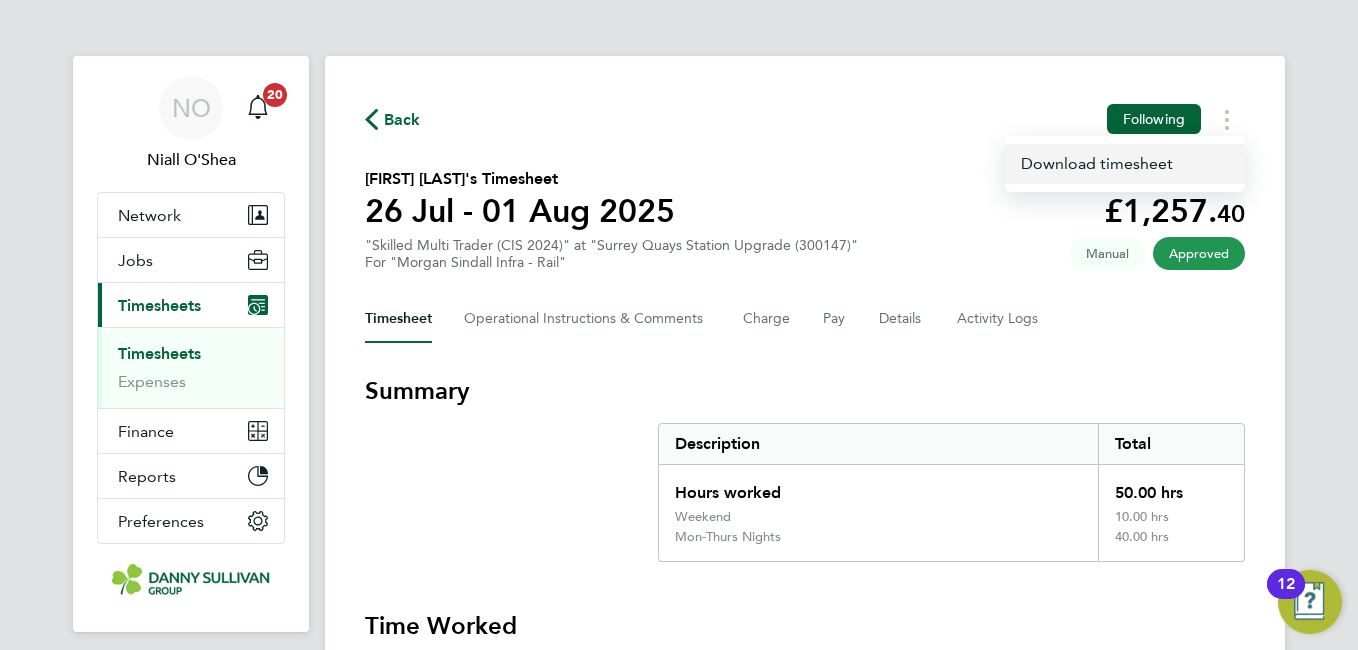 click on "Download timesheet" 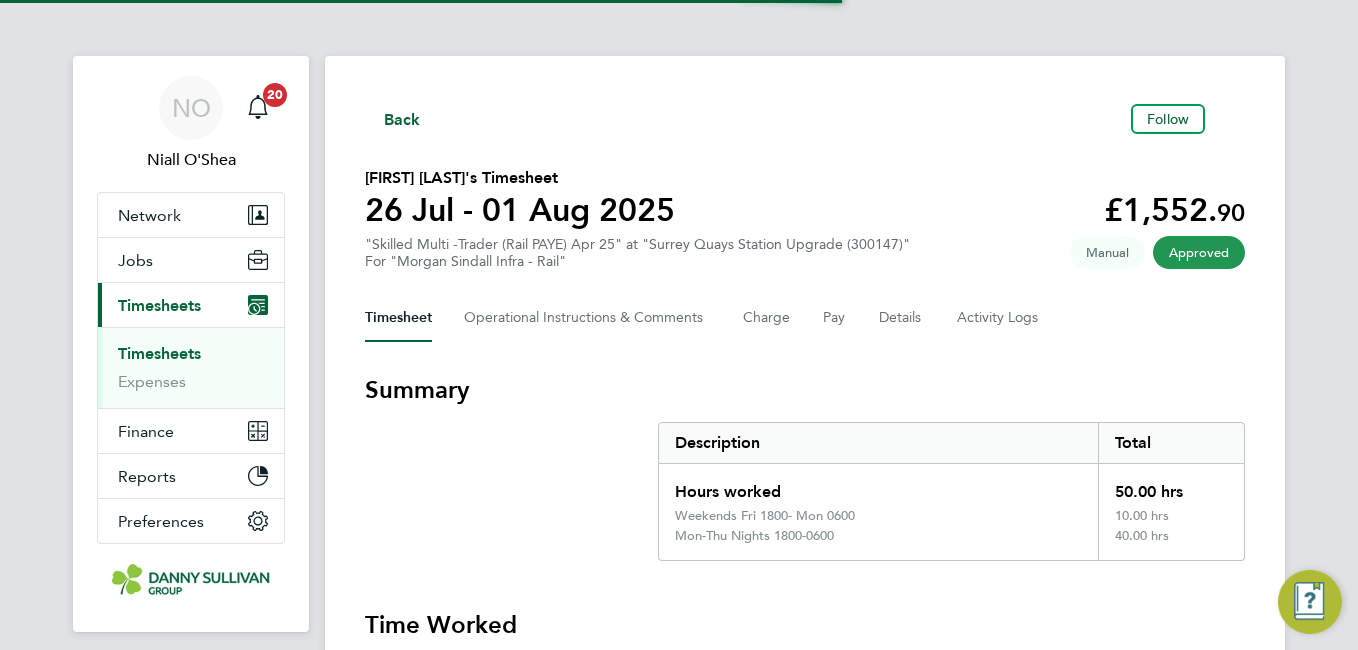 scroll, scrollTop: 0, scrollLeft: 0, axis: both 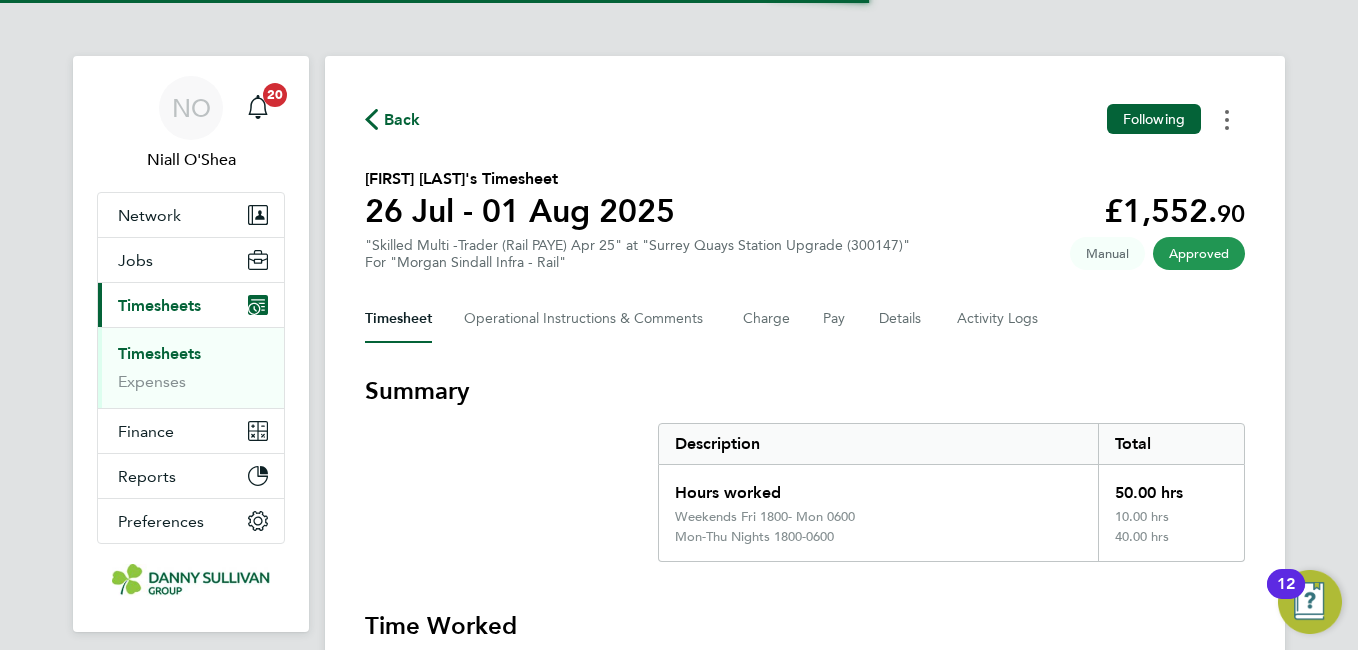 click at bounding box center (1227, 119) 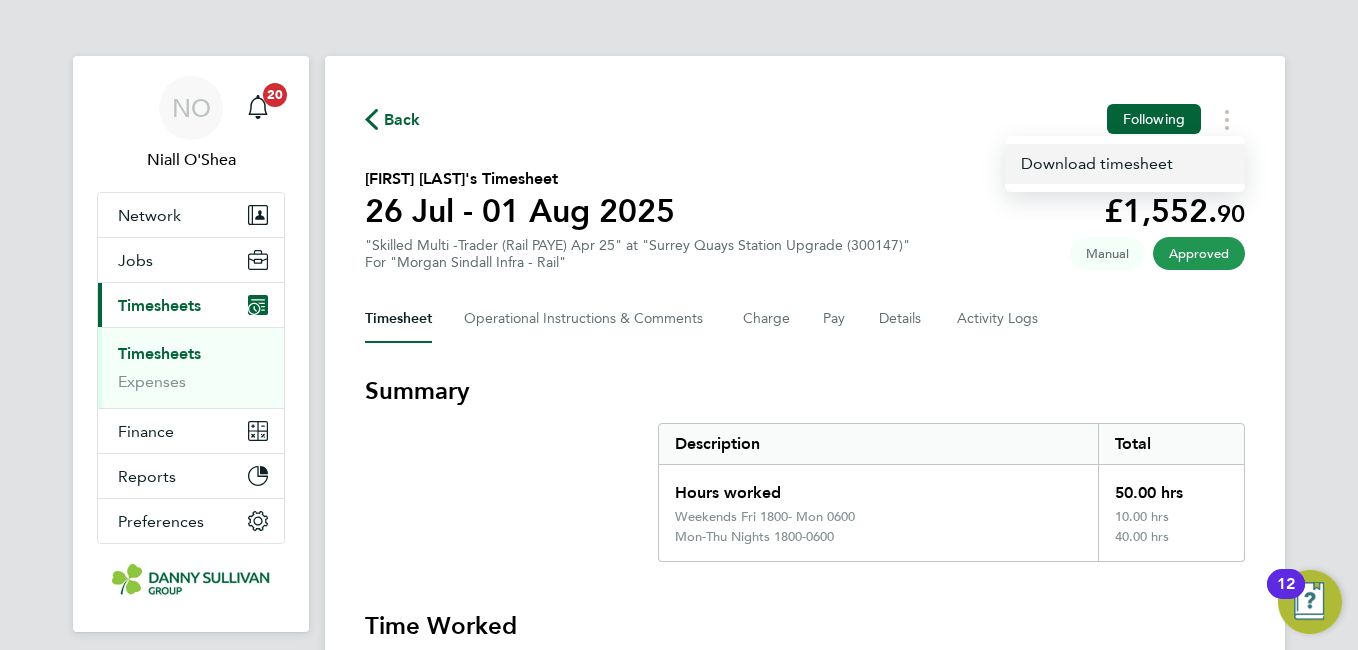 click on "Download timesheet" 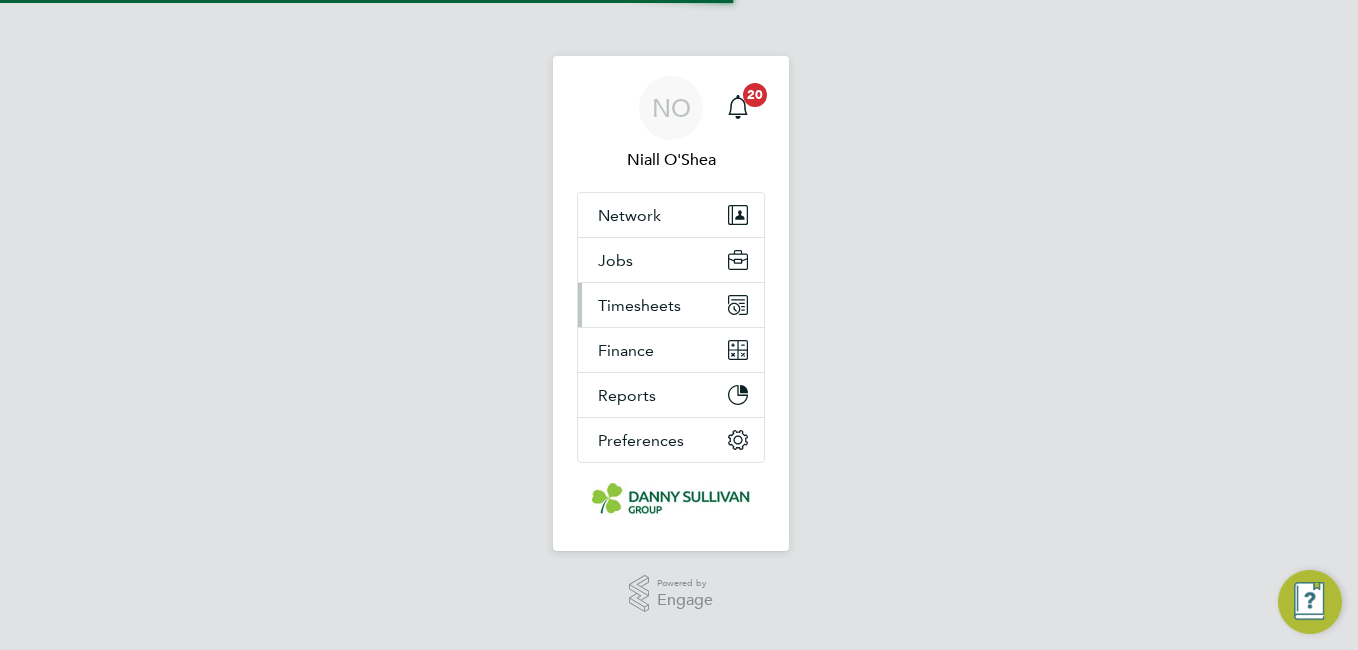 scroll, scrollTop: 0, scrollLeft: 0, axis: both 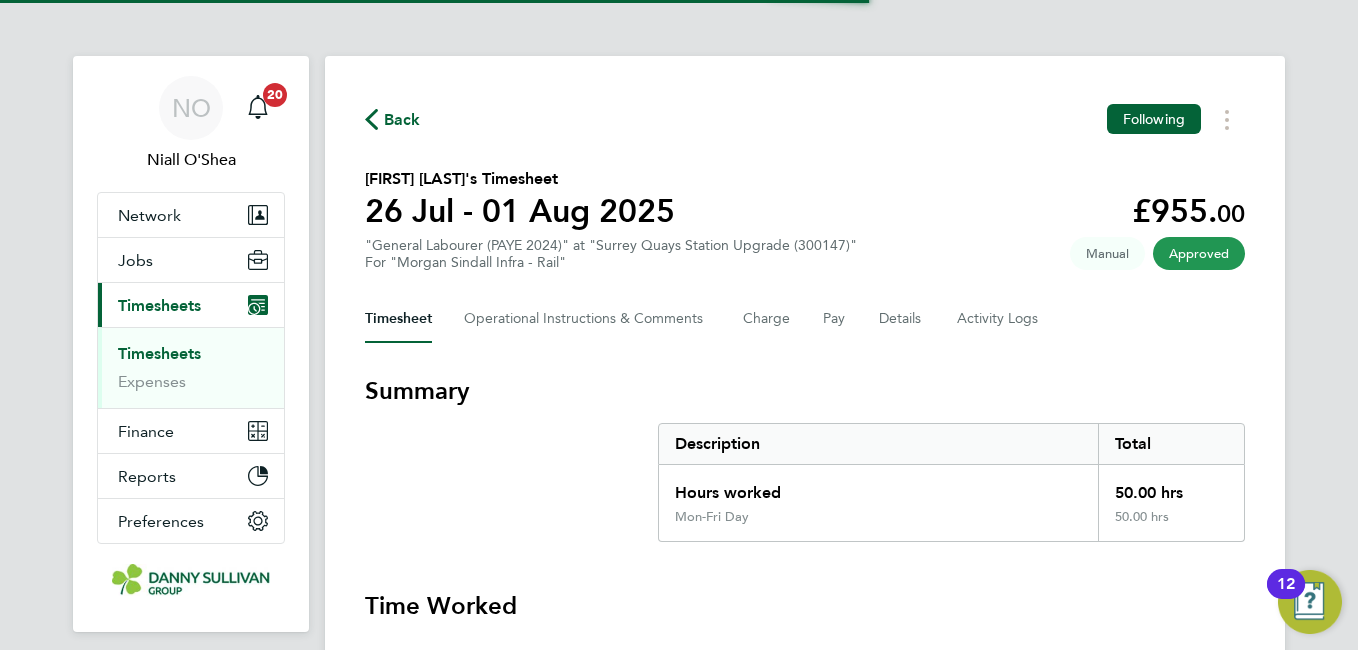 click on "Back Following
[FIRST] [LAST]'s Timesheet   26 Jul - 01 Aug 2025   £955. 00  "General Labourer (PAYE 2024)" at "Surrey Quays Station Upgrade (300147)"  For "Morgan Sindall Infra - Rail"  Approved   Manual   Timesheet   Operational Instructions & Comments   Charge   Pay   Details   Activity Logs   Summary   Description   Total   Hours worked   50.00 hrs   Mon-Fri Day   50.00 hrs   Time Worked   Sat 26 Jul   –   Sun 27 Jul   –   Mon 28 Jul   07:00 to 17:30   |   30 min   10.00 hrs   |   Mon-Fri Day   (£19.10) =   £191.00   View   Tue 29 Jul   07:00 to 17:30   |   30 min   10.00 hrs   |   Mon-Fri Day   (£19.10) =   £191.00   View   Wed 30 Jul   07:00 to 17:30   |   30 min   10.00 hrs   |   Mon-Fri Day   (£19.10) =   £191.00   View   Thu 31 Jul   07:00 to 17:30   |   30 min   10.00 hrs   |   Mon-Fri Day   (£19.10) =   £191.00   View   Fri 01 Aug   07:00 to 17:30   |   30 min   10.00 hrs   |   Mon-Fri Day   (£19.10) =   £191.00   View   Cancel Timesheet" 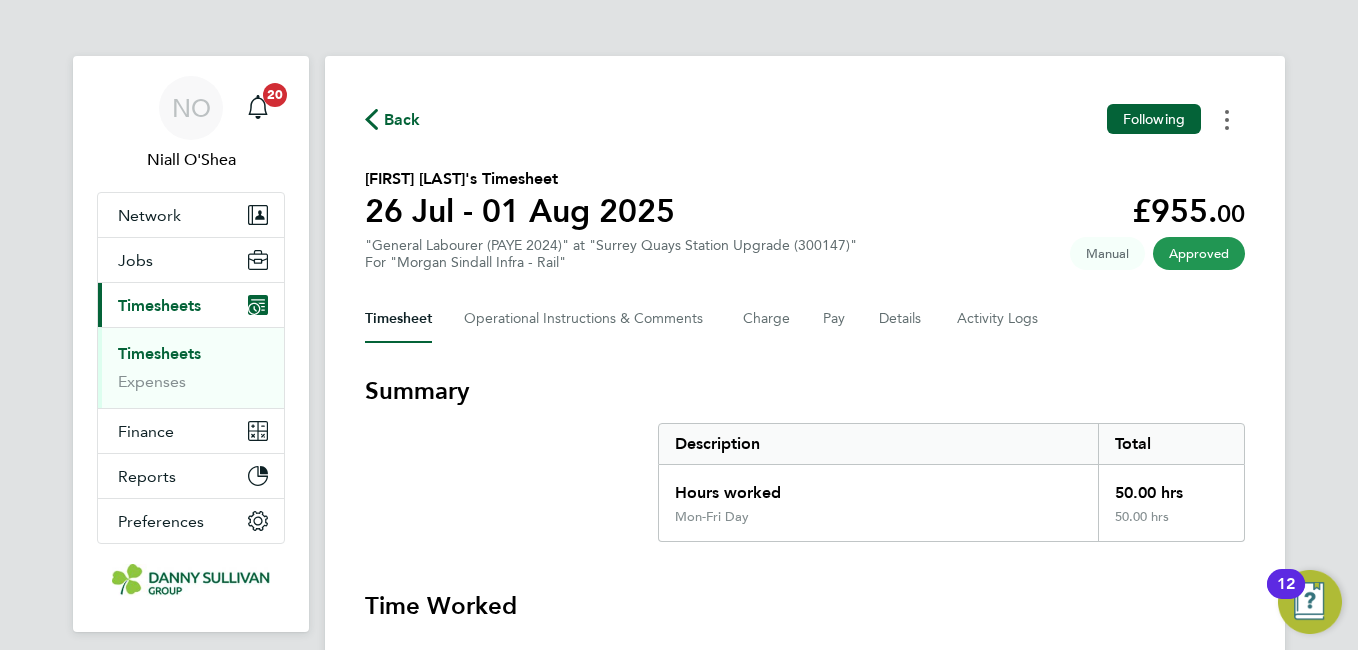 click 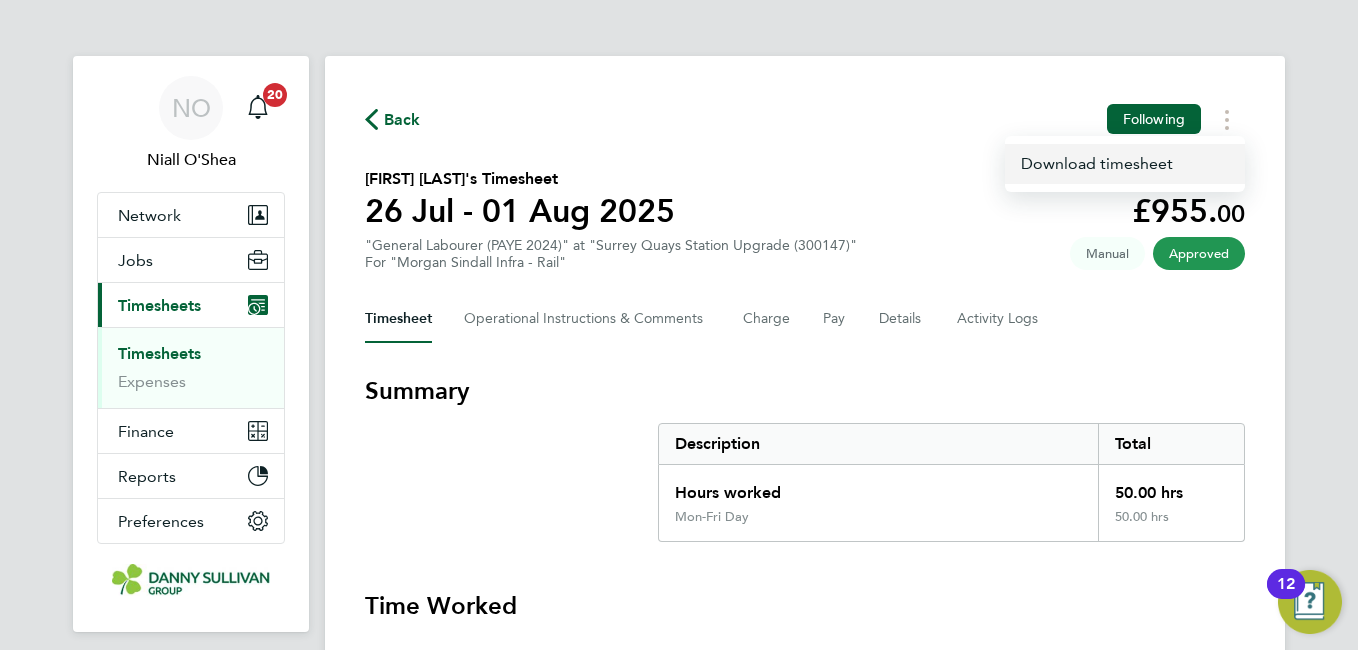 click on "Download timesheet" 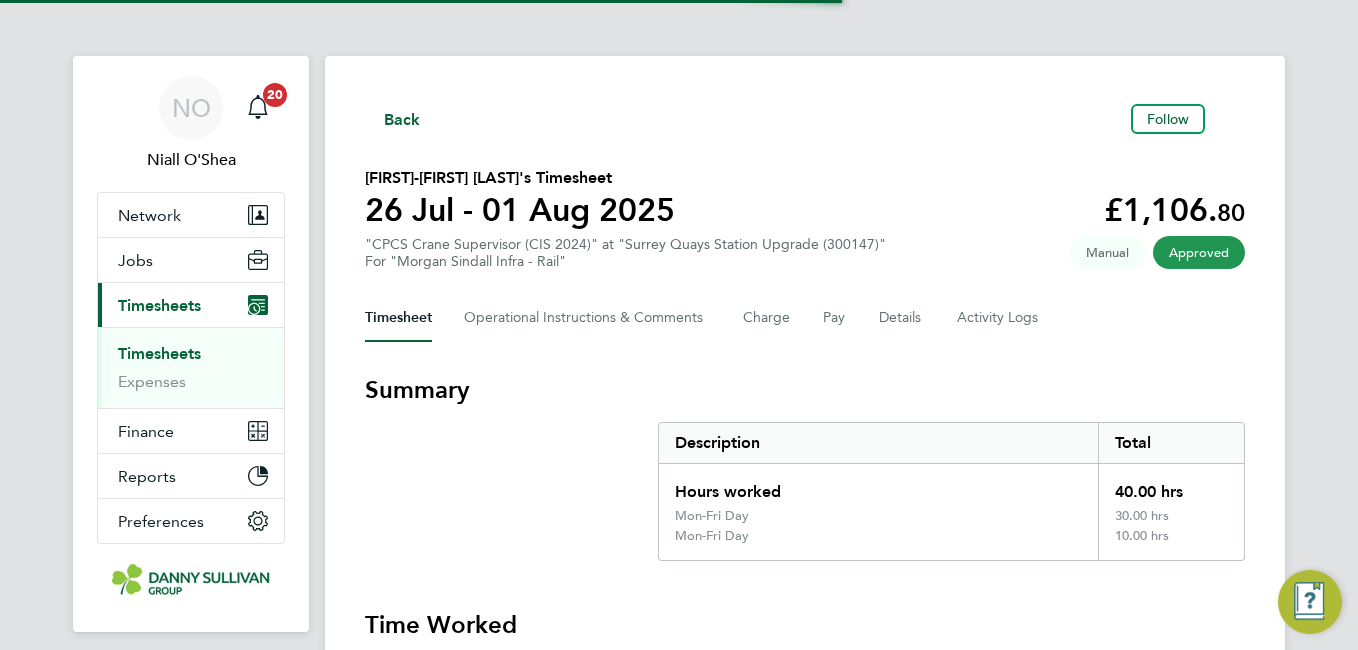 scroll, scrollTop: 0, scrollLeft: 0, axis: both 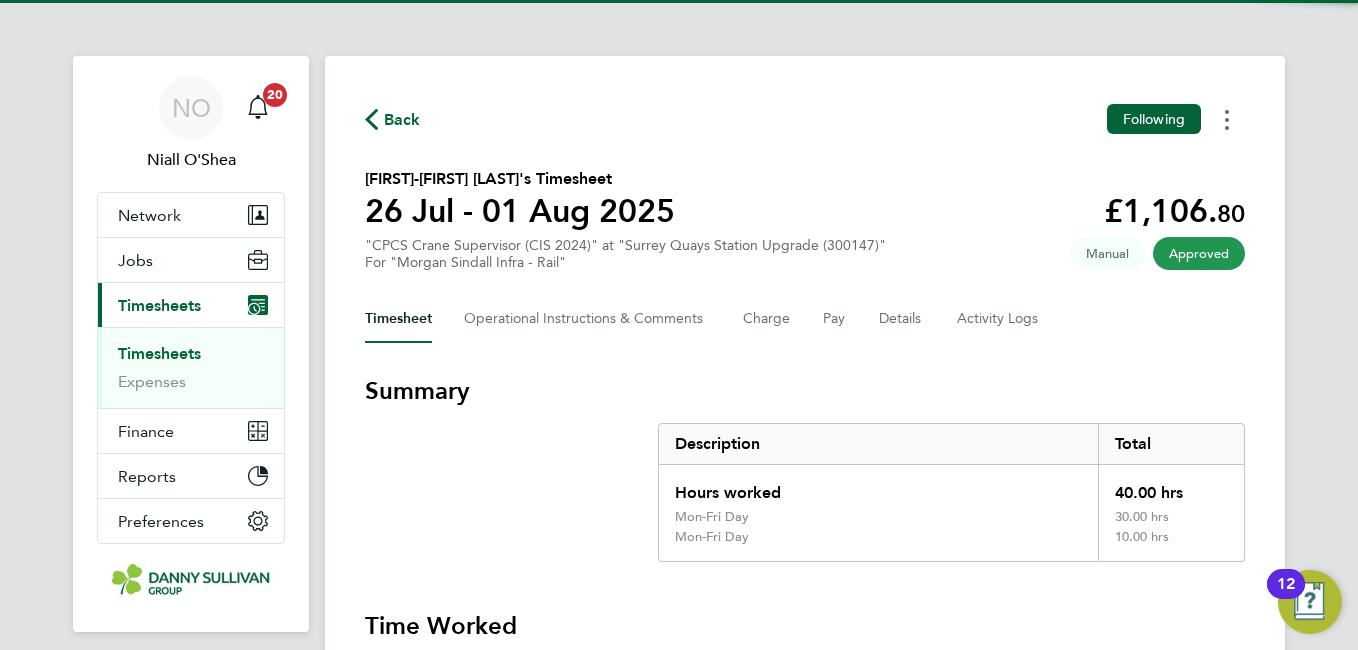 click at bounding box center [1227, 119] 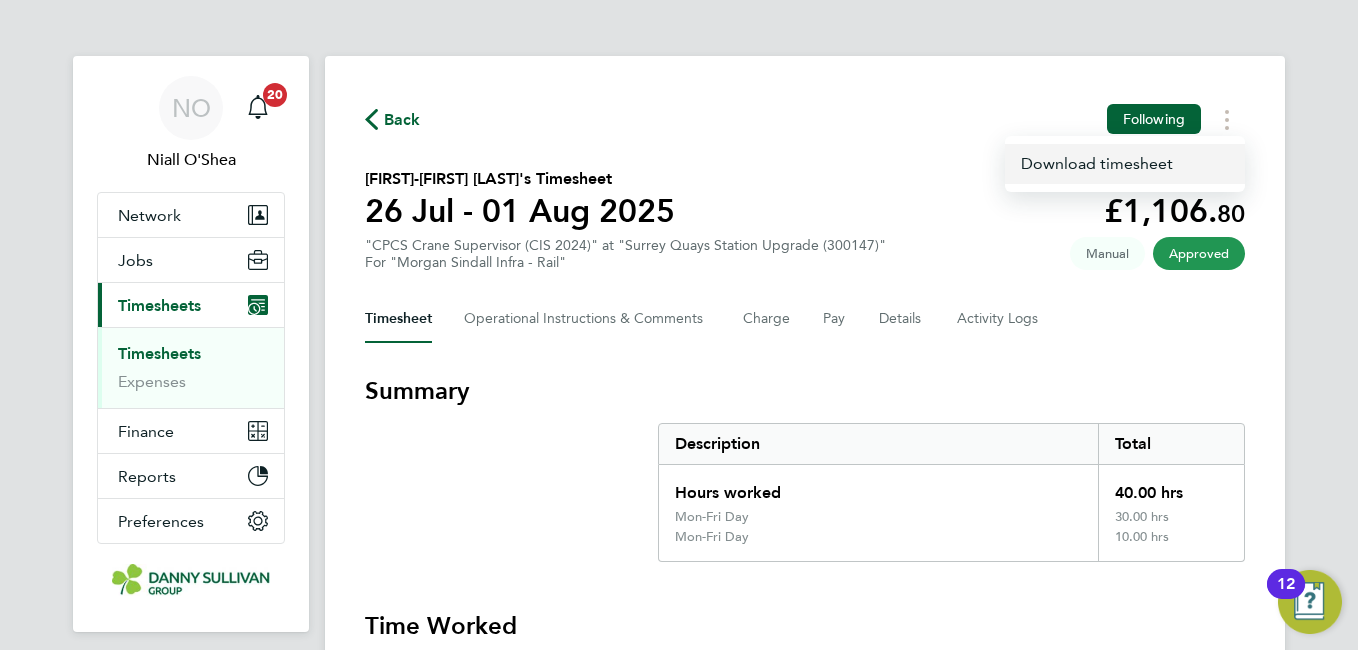 click on "Download timesheet" 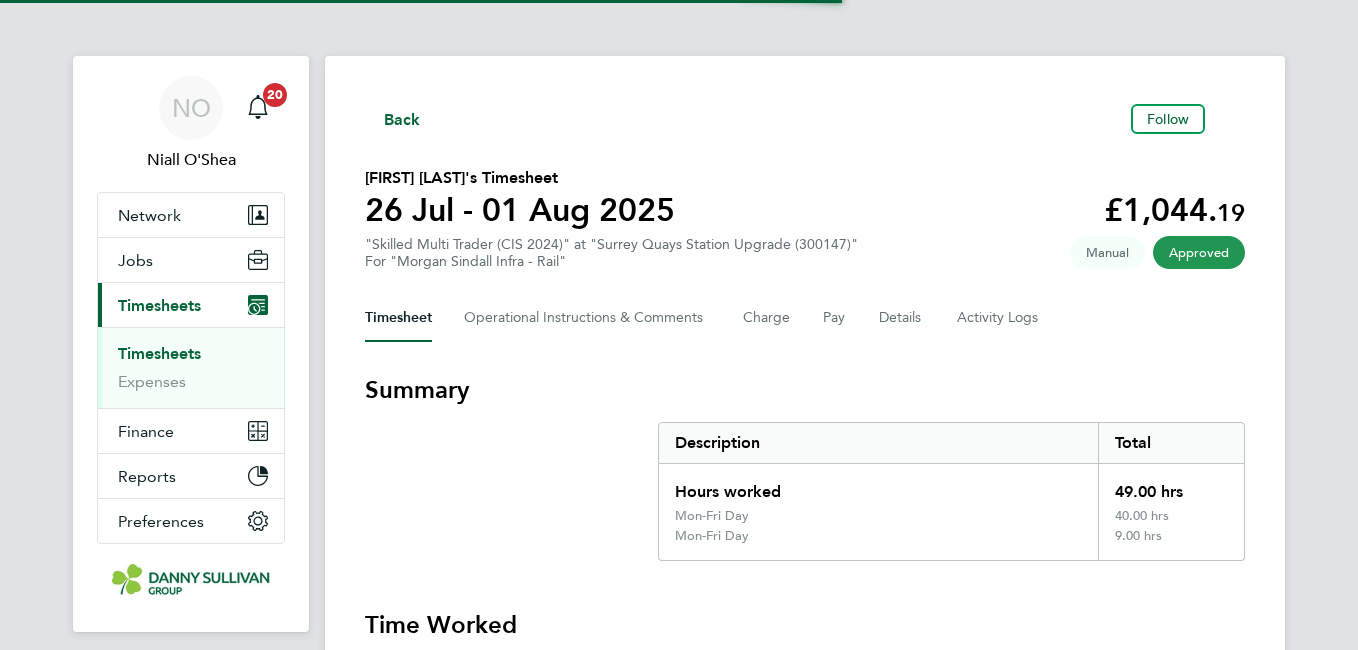 scroll, scrollTop: 0, scrollLeft: 0, axis: both 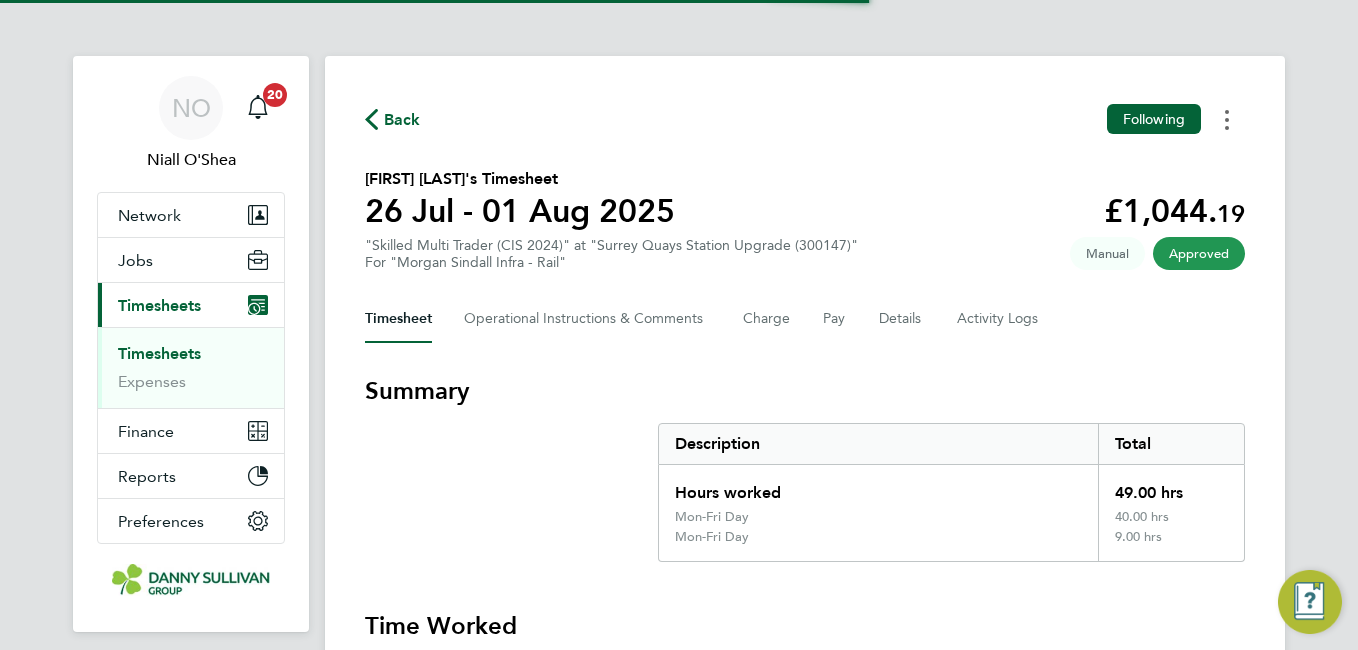click at bounding box center [1227, 119] 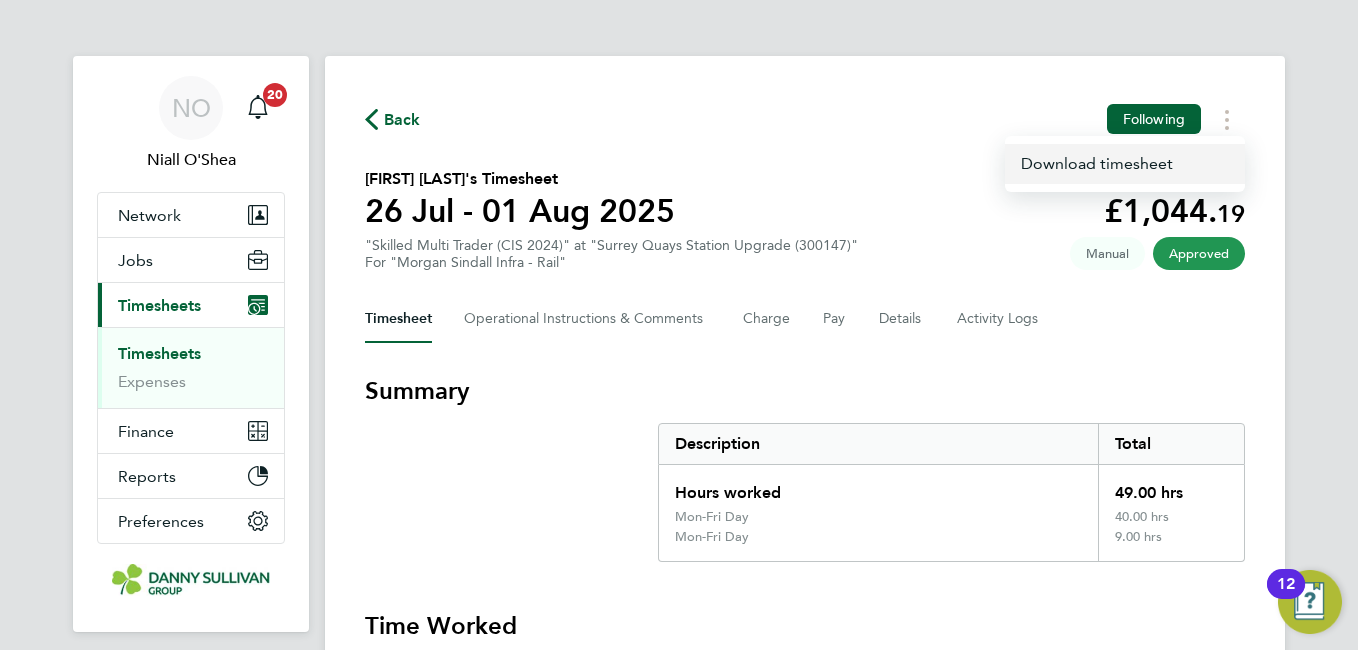 click on "Download timesheet" 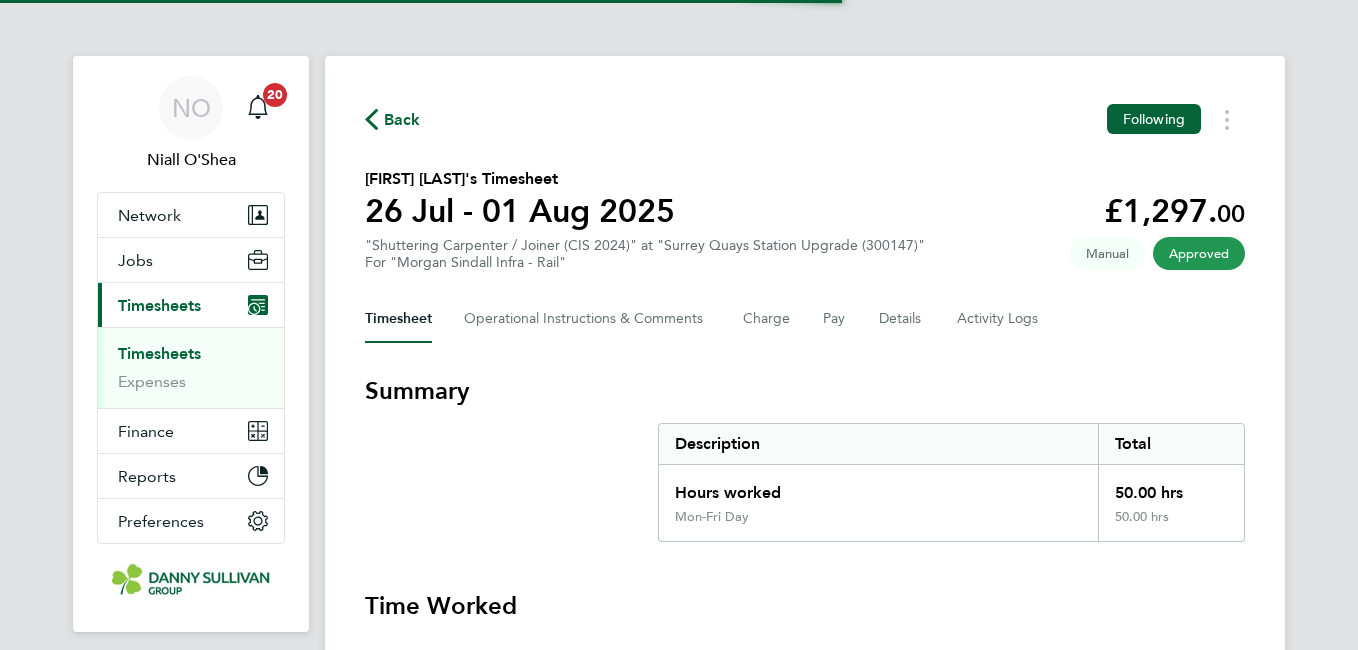 scroll, scrollTop: 0, scrollLeft: 0, axis: both 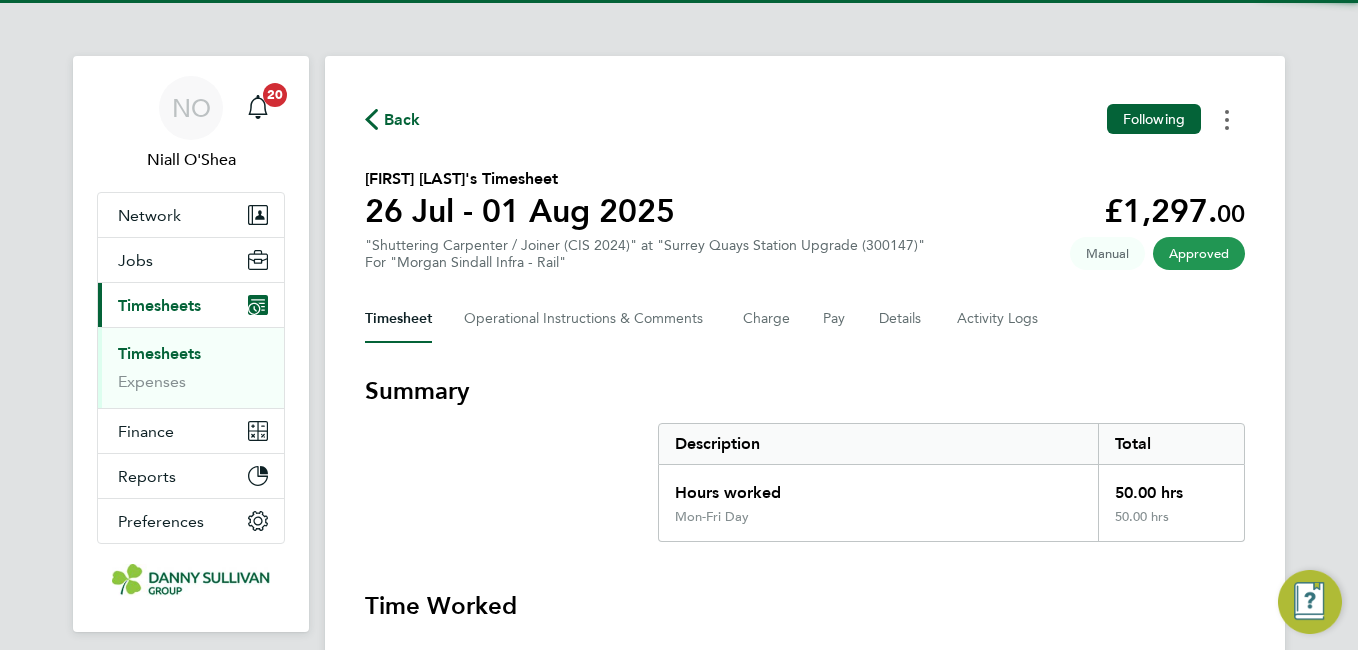 click at bounding box center [1227, 119] 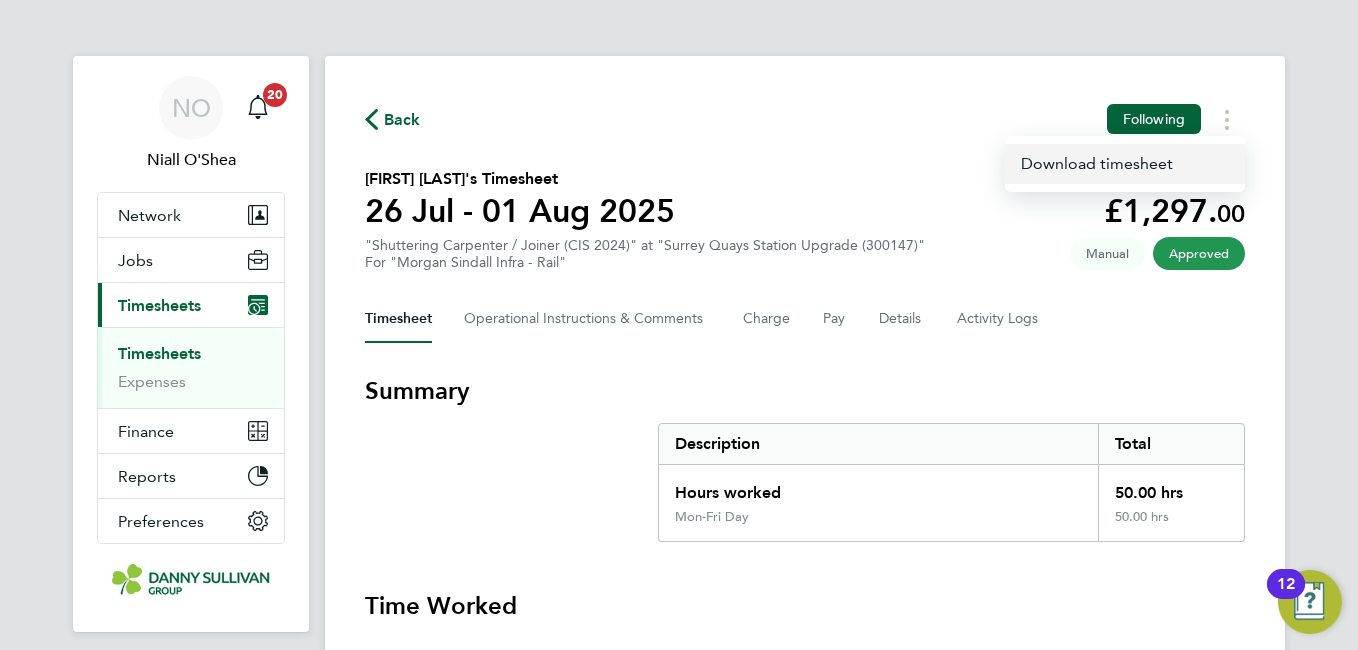 click on "Download timesheet" 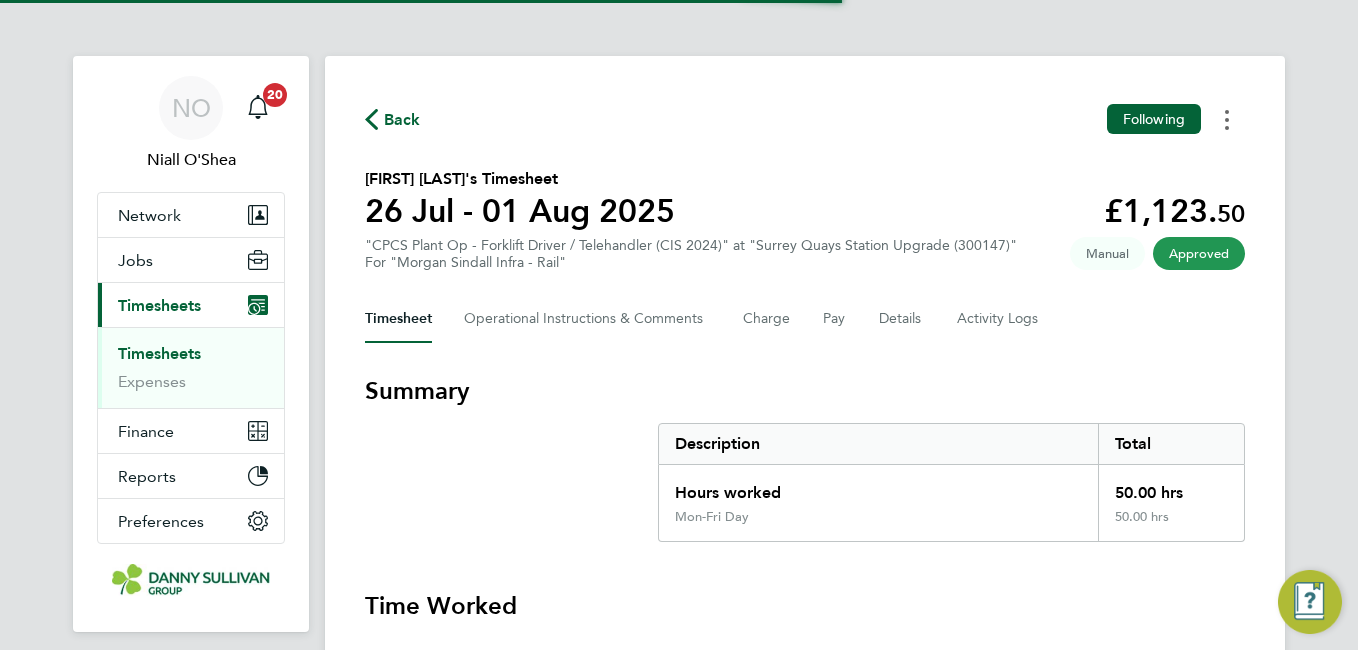 scroll, scrollTop: 0, scrollLeft: 0, axis: both 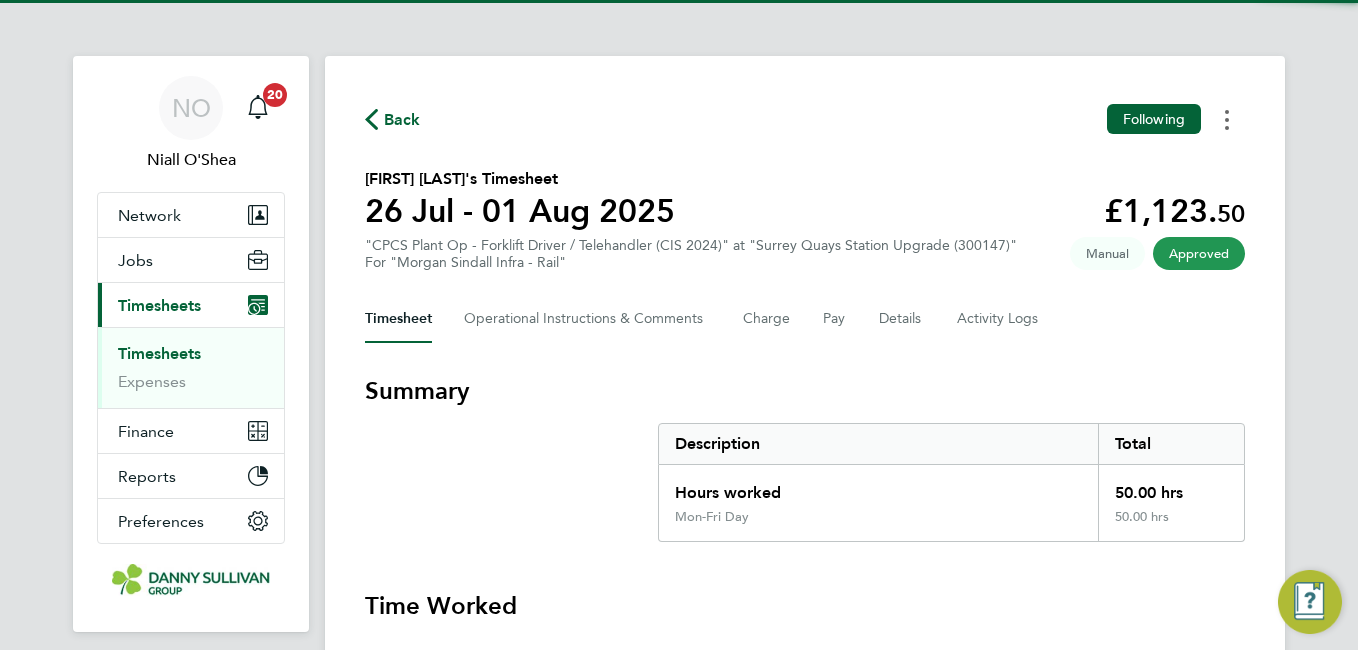 click at bounding box center (1227, 119) 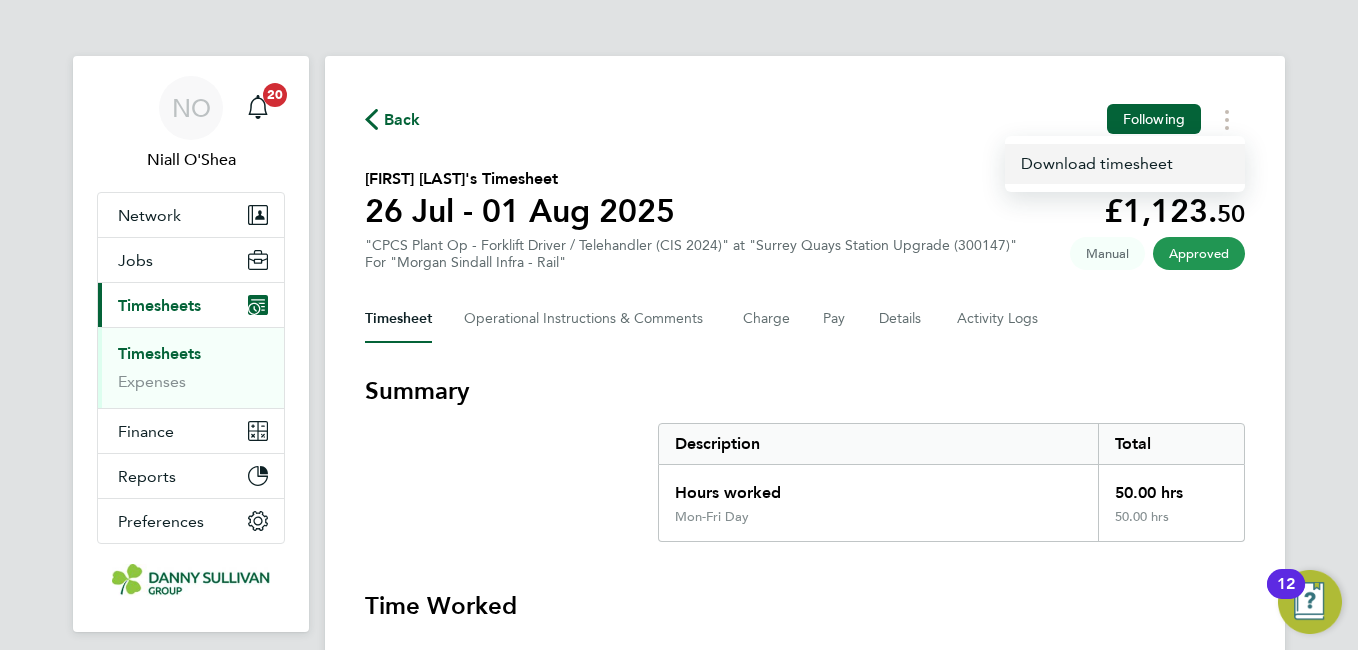 click on "Download timesheet" 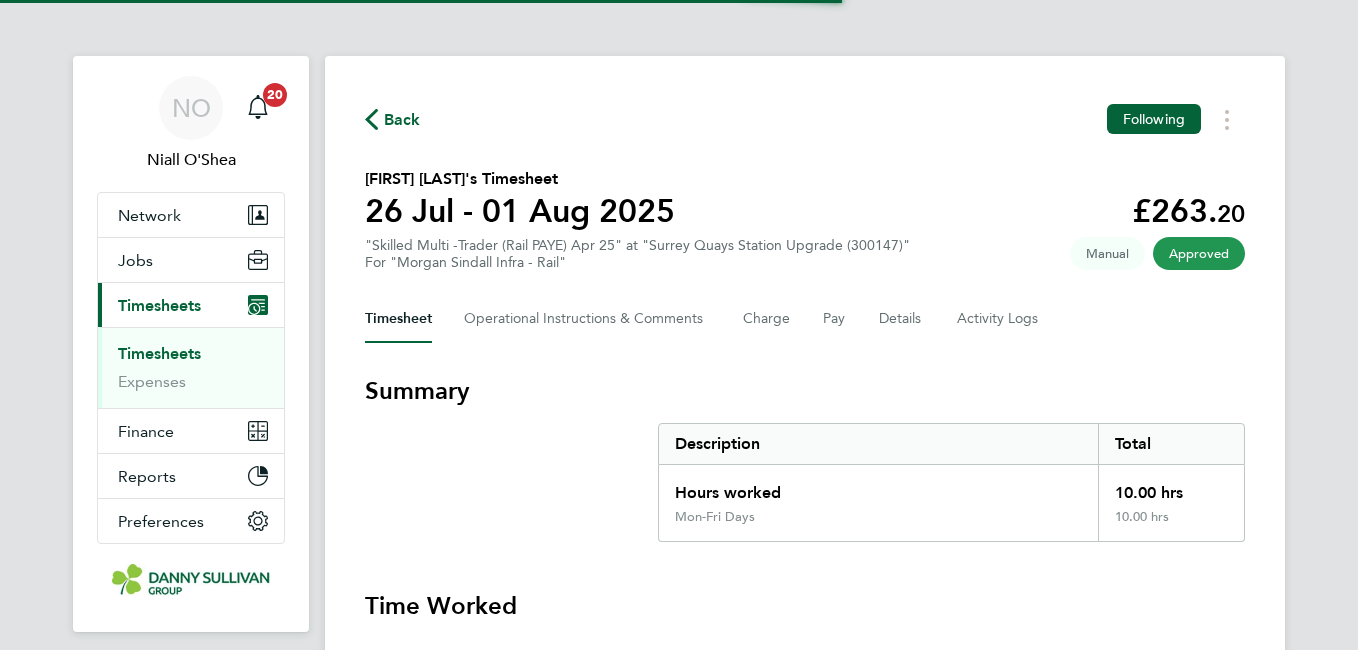 scroll, scrollTop: 0, scrollLeft: 0, axis: both 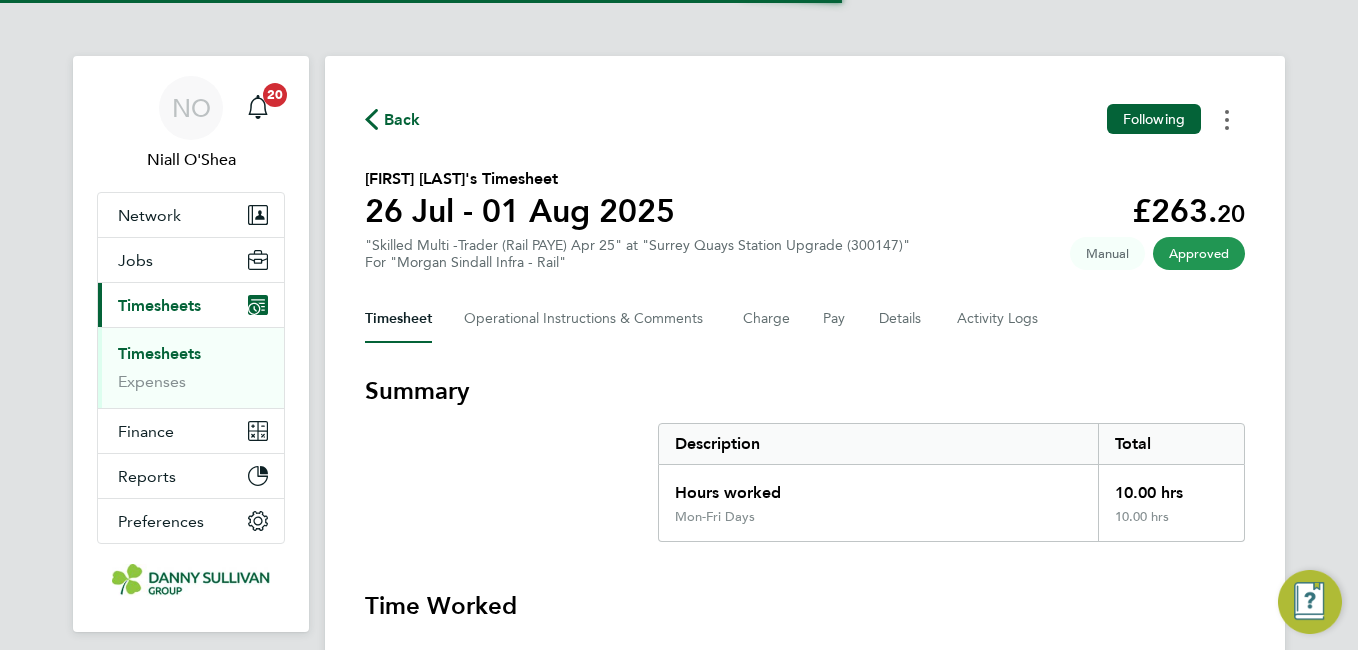 click at bounding box center (1227, 119) 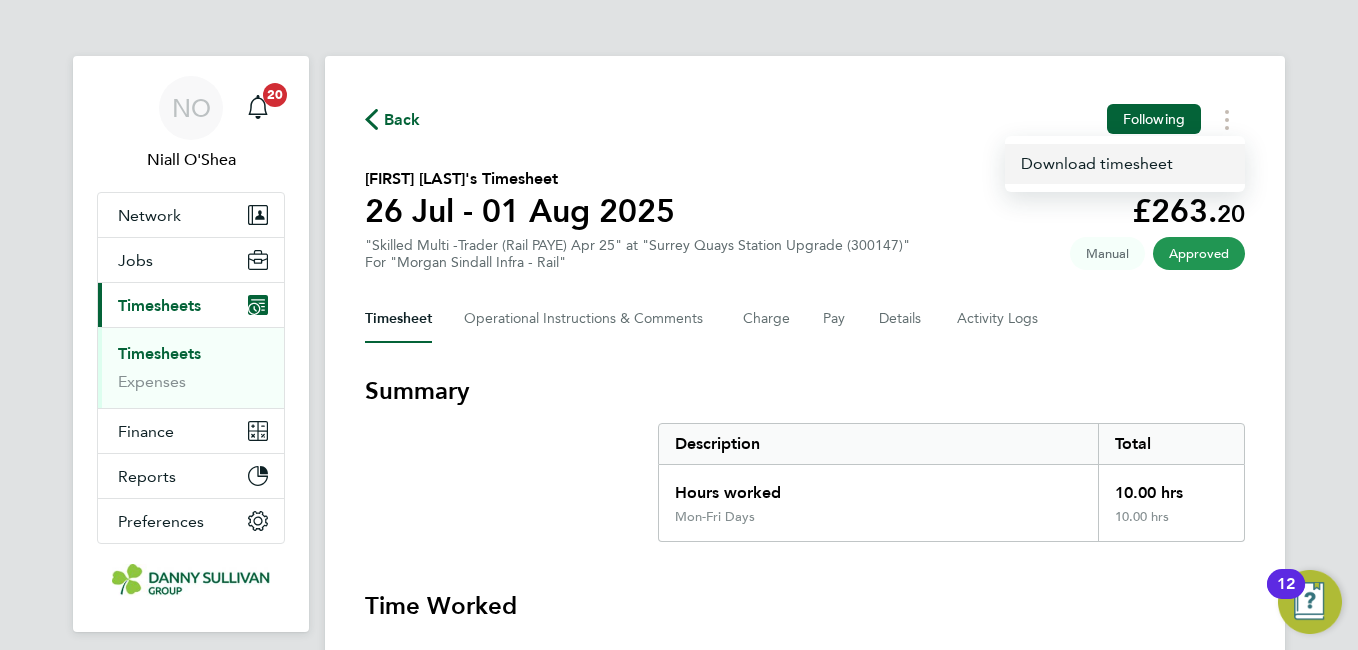 click on "Download timesheet" 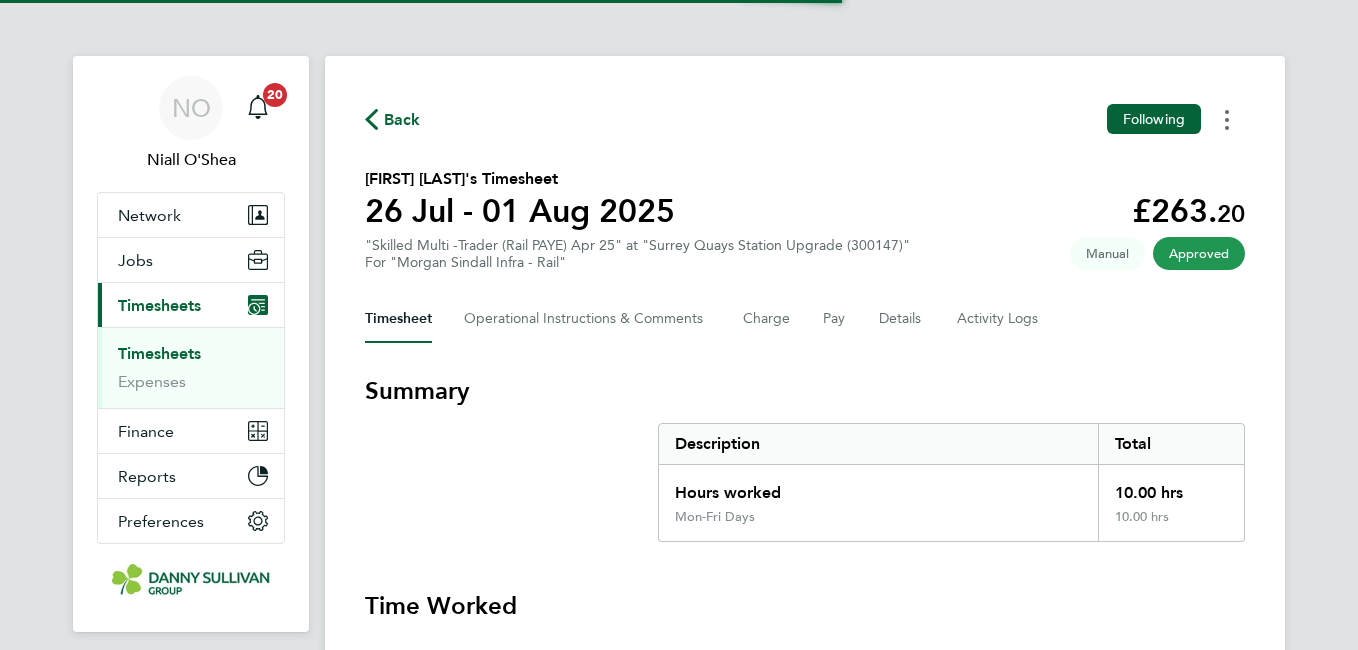 scroll, scrollTop: 0, scrollLeft: 0, axis: both 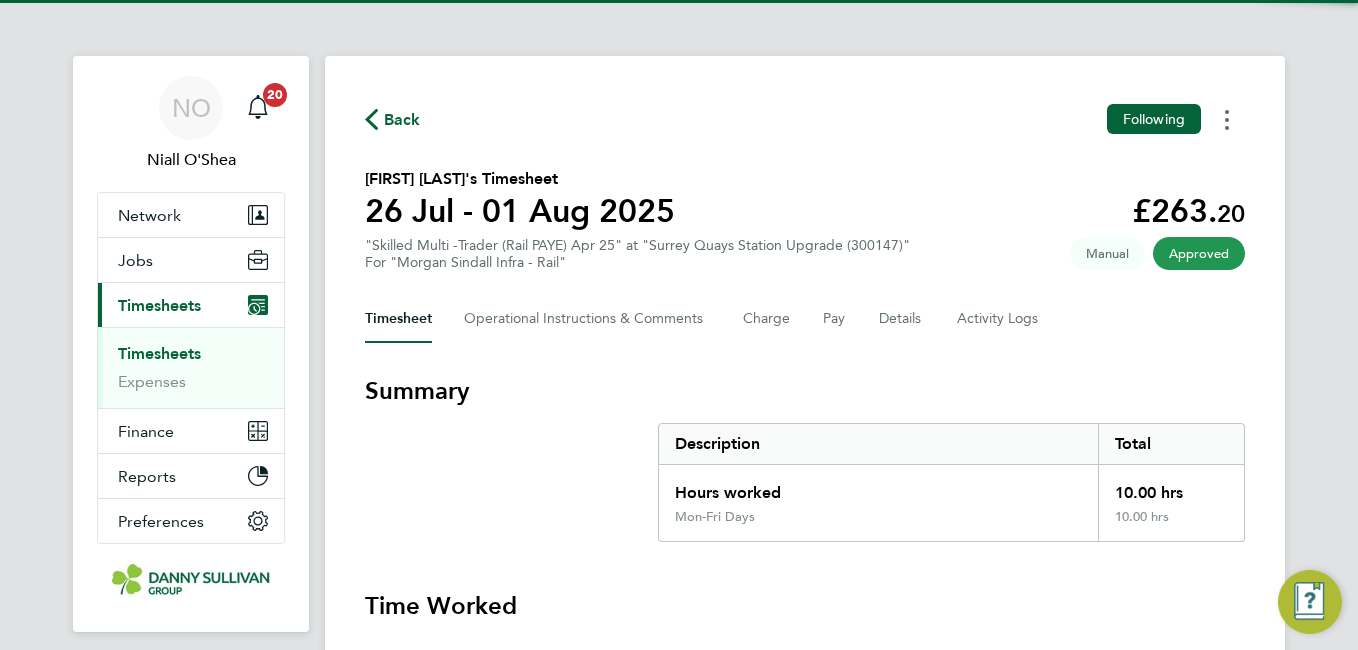 click at bounding box center (1227, 119) 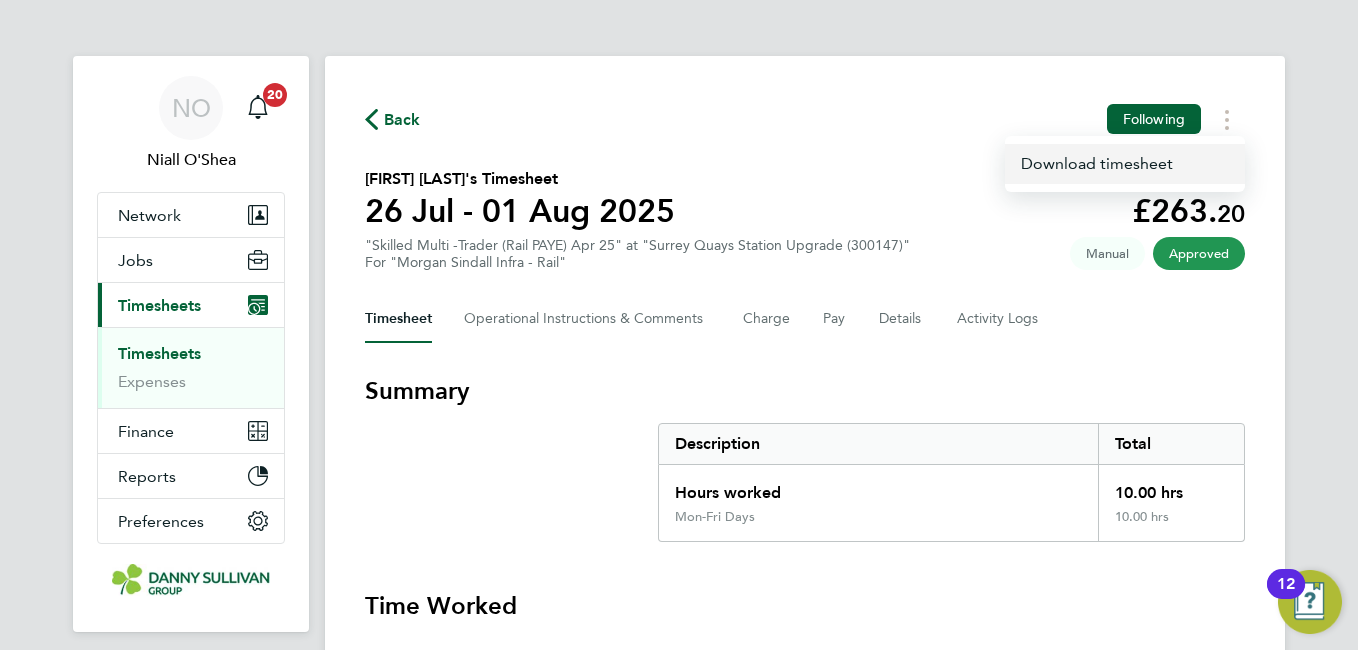 click on "Download timesheet" 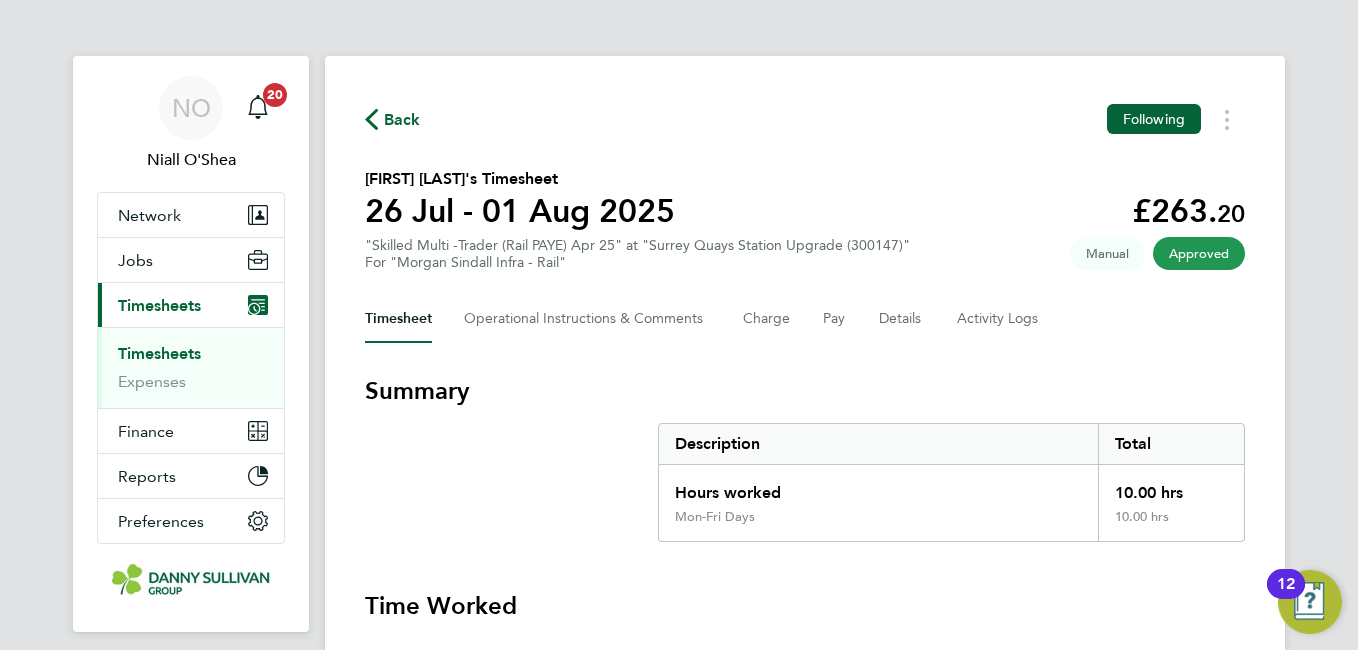 click on "NO   [FIRST] [LAST]   Notifications
20   Applications:   Network
Team Members   Businesses   Sites   Workers   Contacts   Jobs
Positions   Vacancies   Placements   Current page:   Timesheets
Timesheets   Expenses   Finance
Invoices & Credit Notes   Statements   Payments   Reports
Margin Report   Report Downloads   Preferences
My Business   Doc. Requirements   VMS Configurations   Notifications   Activity Logs
.st0{fill:#C0C1C2;}
Powered by Engage
Back  Following
[FIRST] [LAST]'s Timesheet   26 Jul - 01 Aug 2025   £263. 20  "Skilled Multi -Trader (Rail PAYE) Apr 25" at "Surrey Quays Station Upgrade (300147)"  For "Morgan Sindall Infra - Rail"  Approved   Manual   Timesheet   Operational Instructions & Comments" at bounding box center [679, 565] 